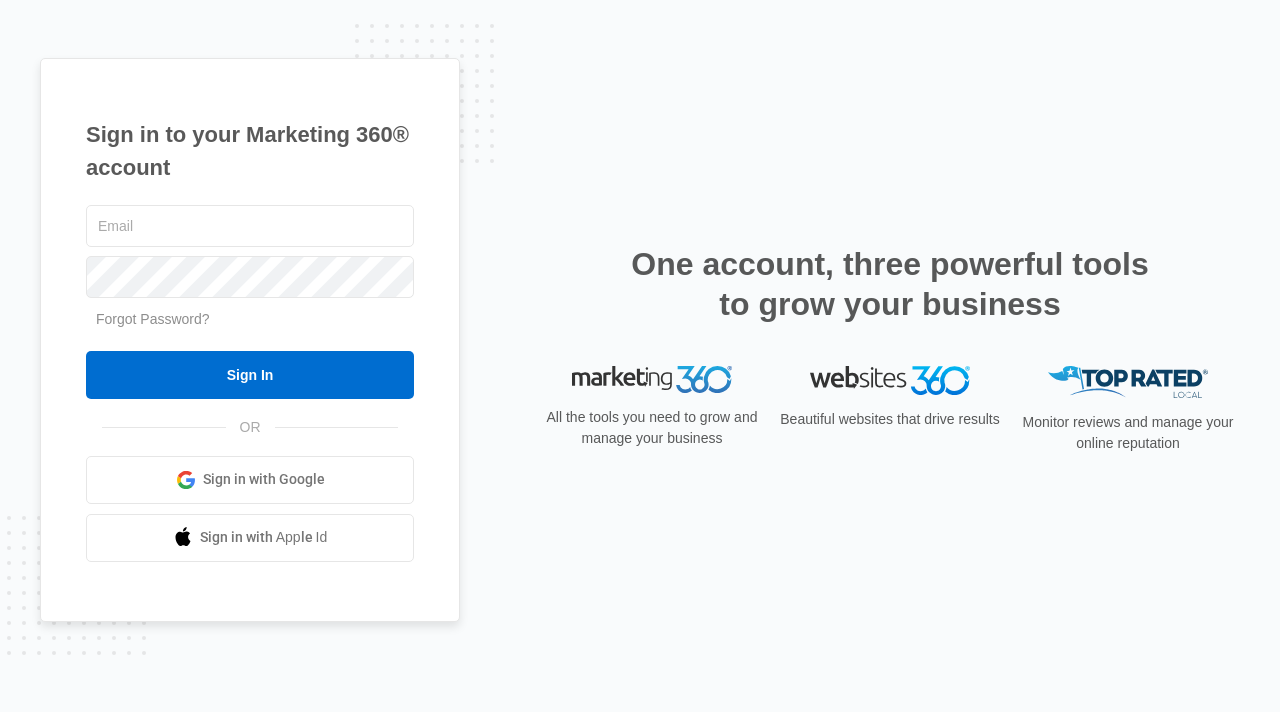 scroll, scrollTop: 0, scrollLeft: 0, axis: both 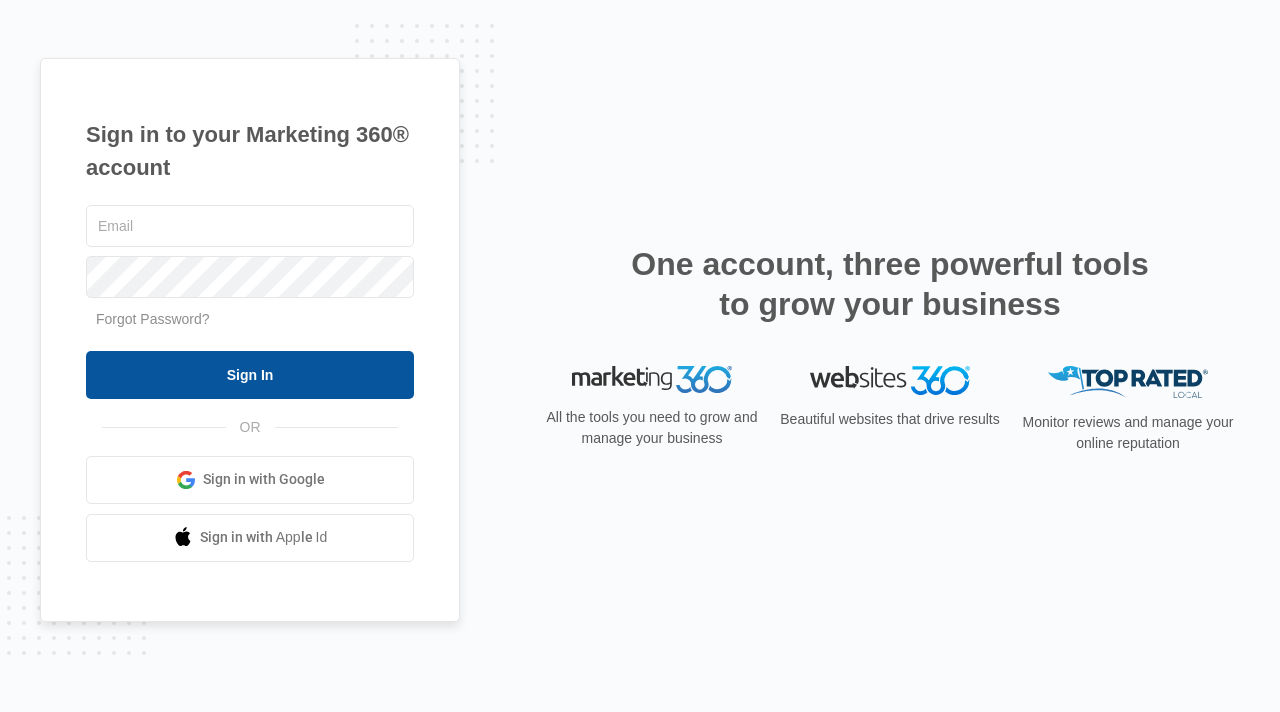 type on "elite@elitemaletclinic.com" 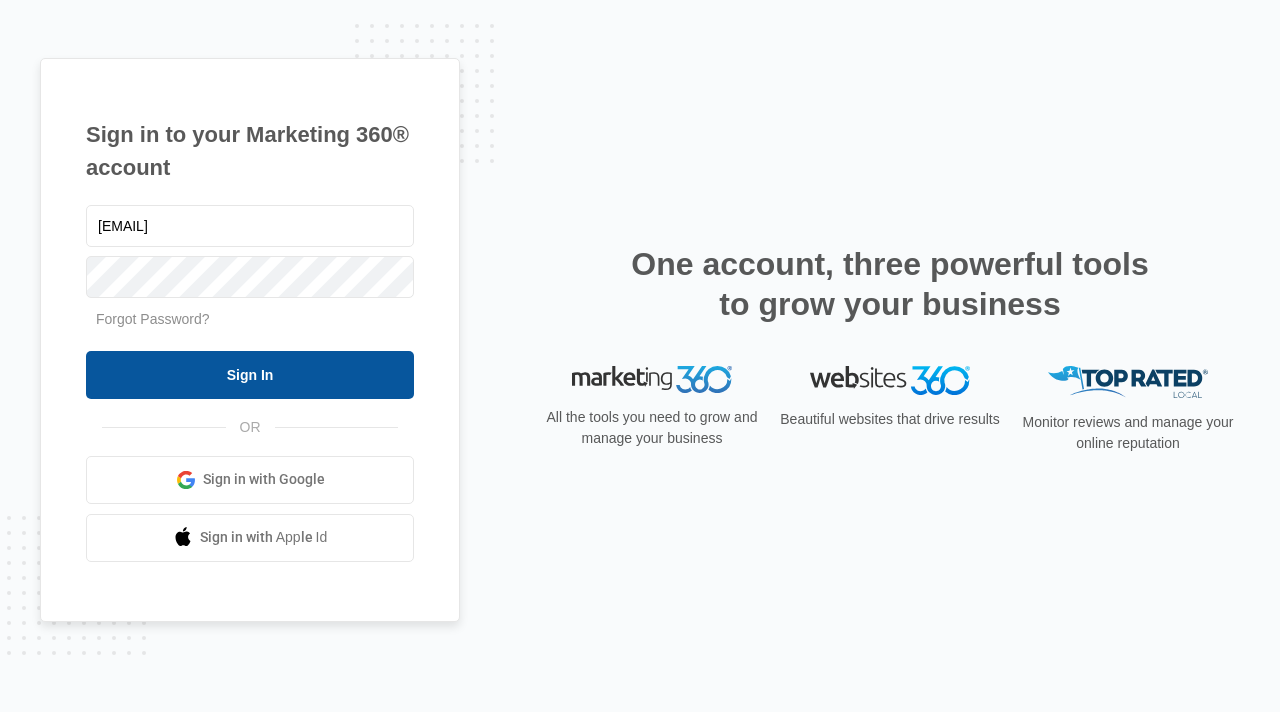 click on "Sign In" at bounding box center [250, 375] 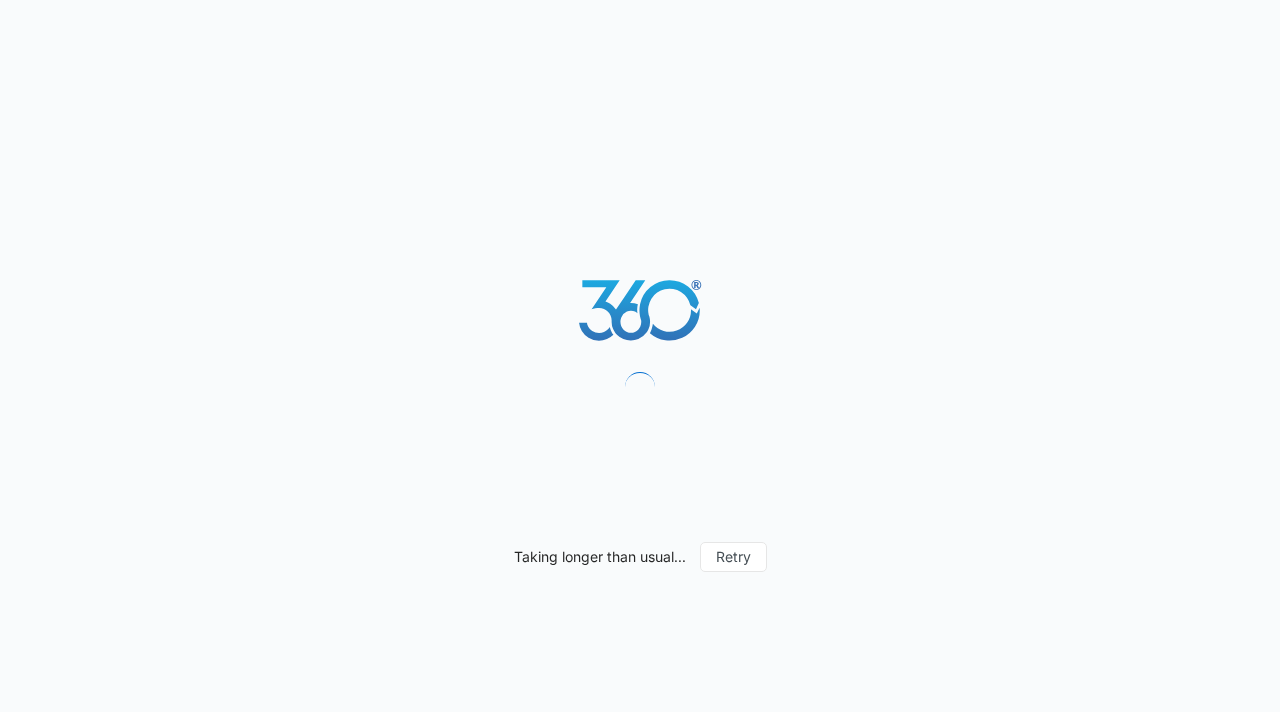 scroll, scrollTop: 0, scrollLeft: 0, axis: both 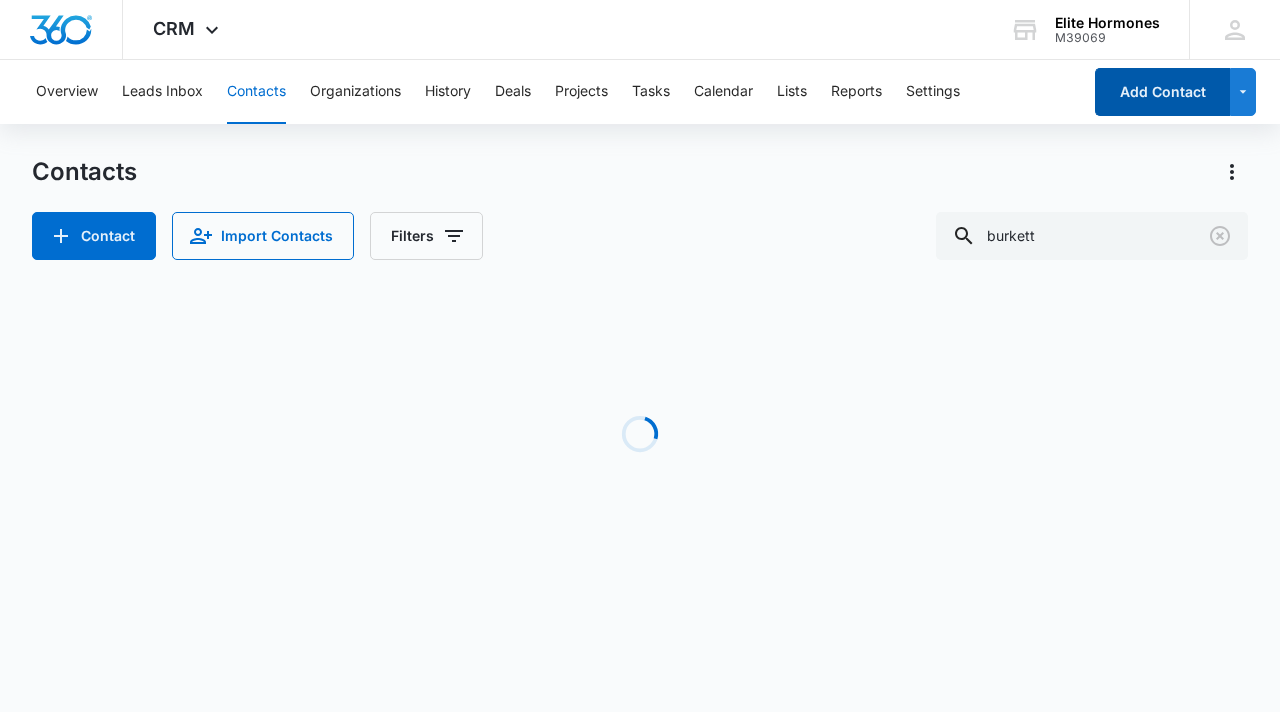 click on "Add Contact" at bounding box center [1162, 92] 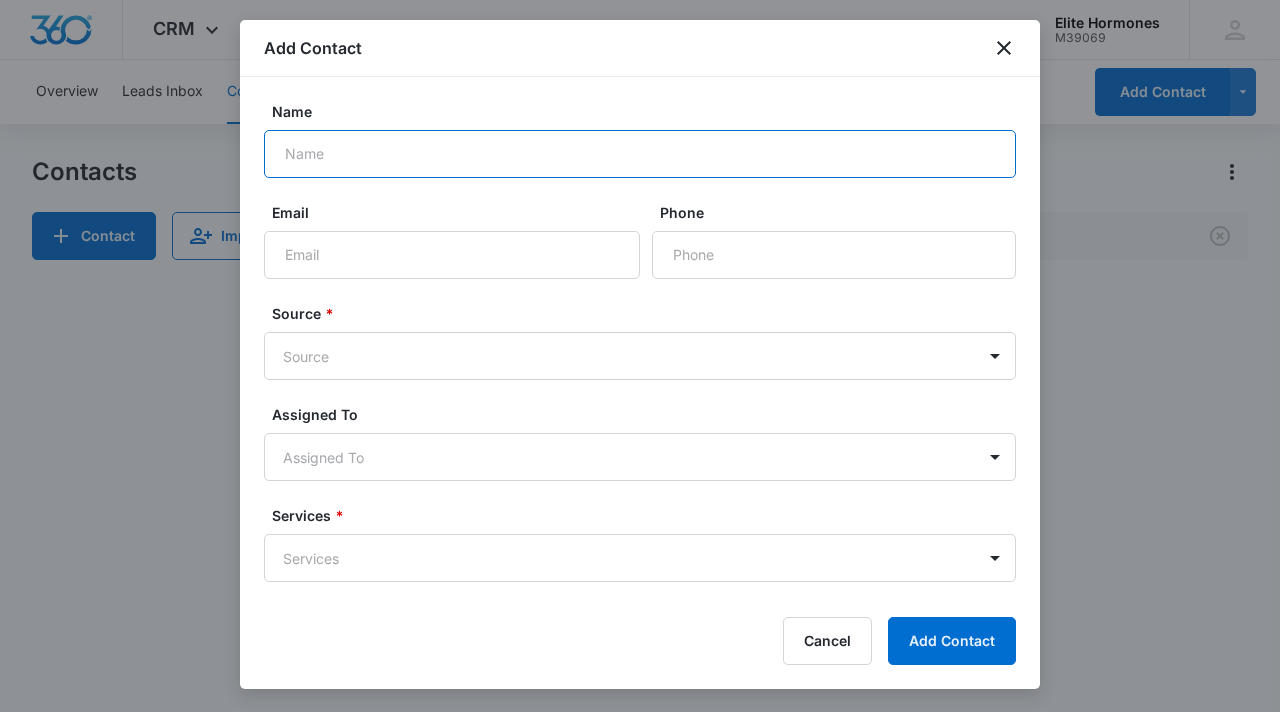 click on "Name" at bounding box center [640, 154] 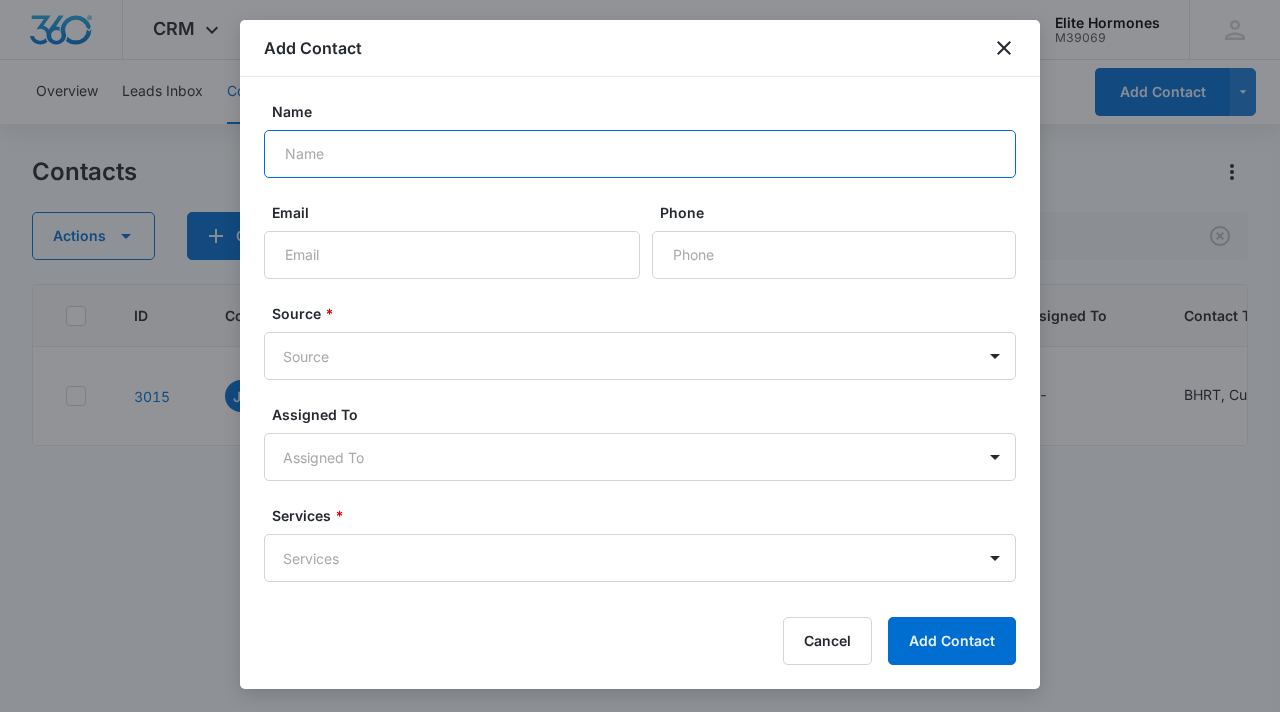 paste on "[FIRST] [LAST]" 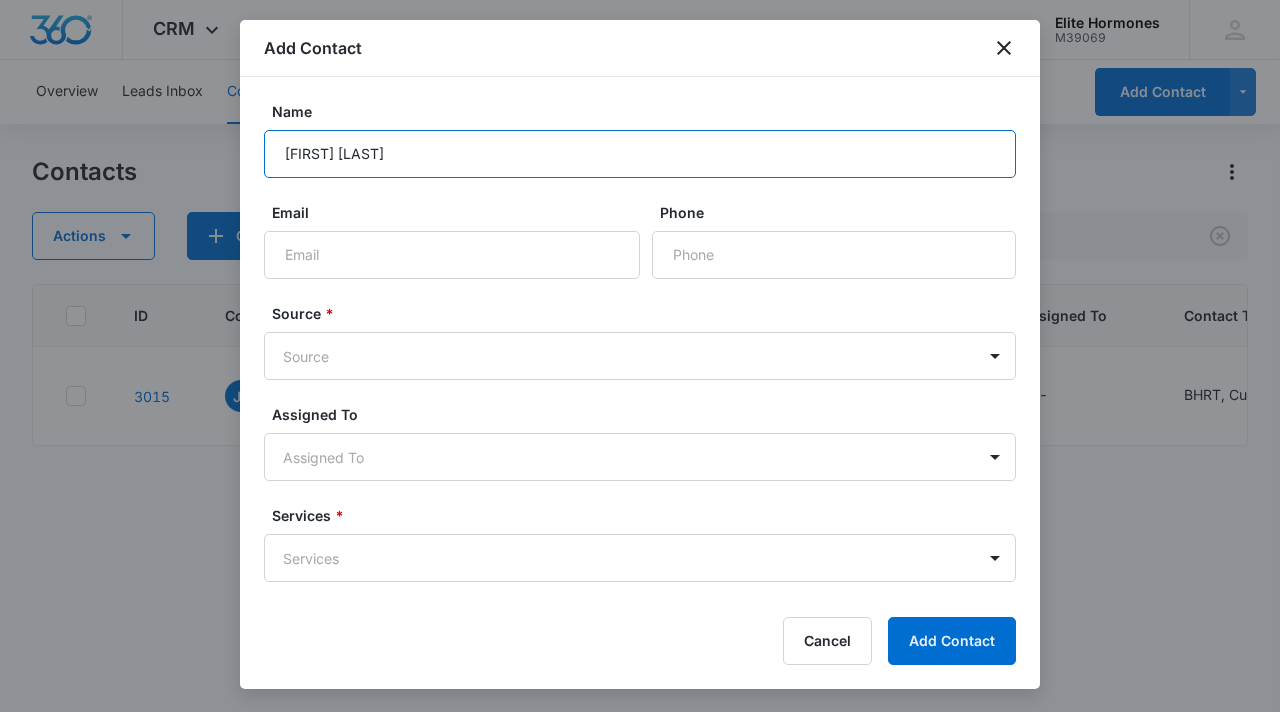 type on "[FIRST] [LAST]" 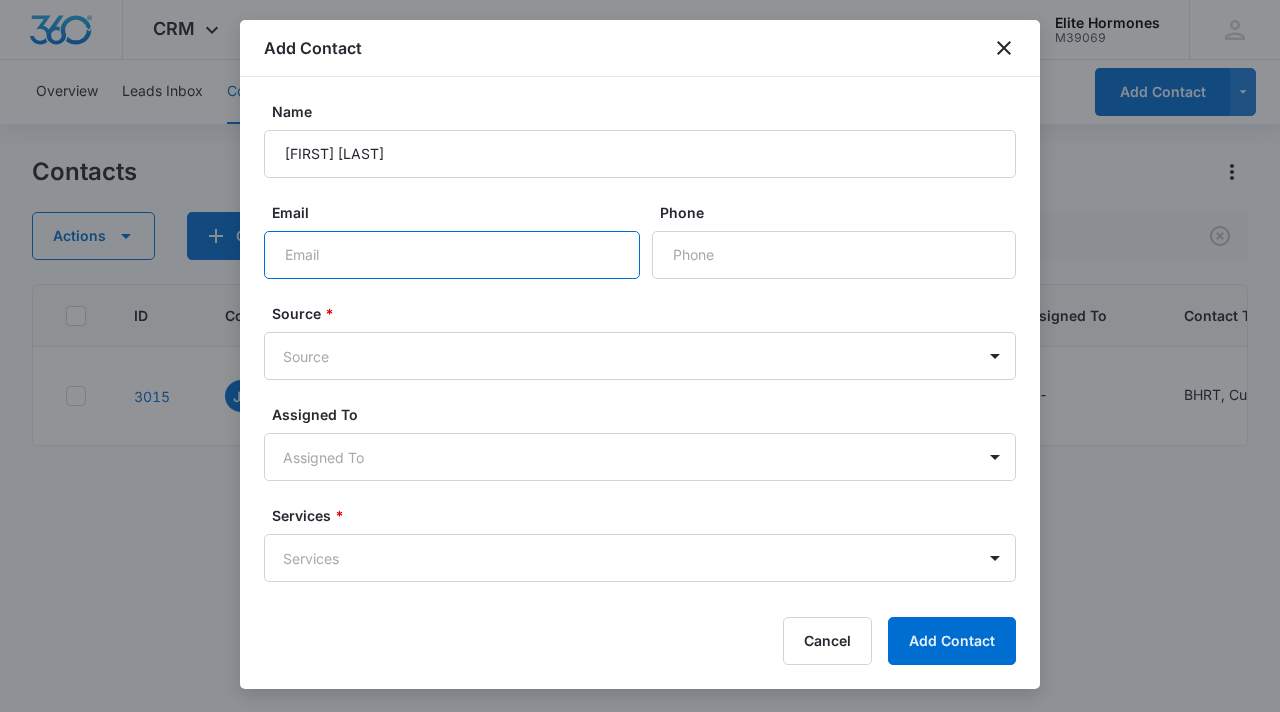 click on "Email" at bounding box center (452, 255) 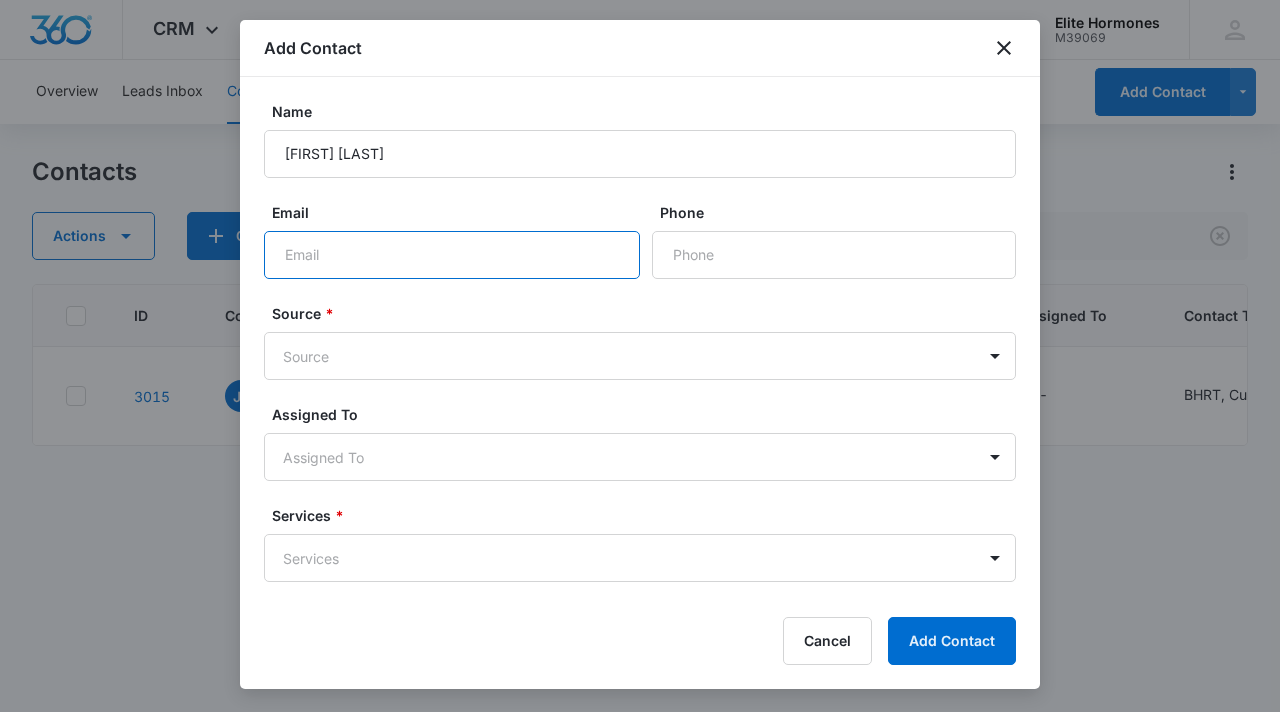 paste on "[USER]@[EXAMPLE].com" 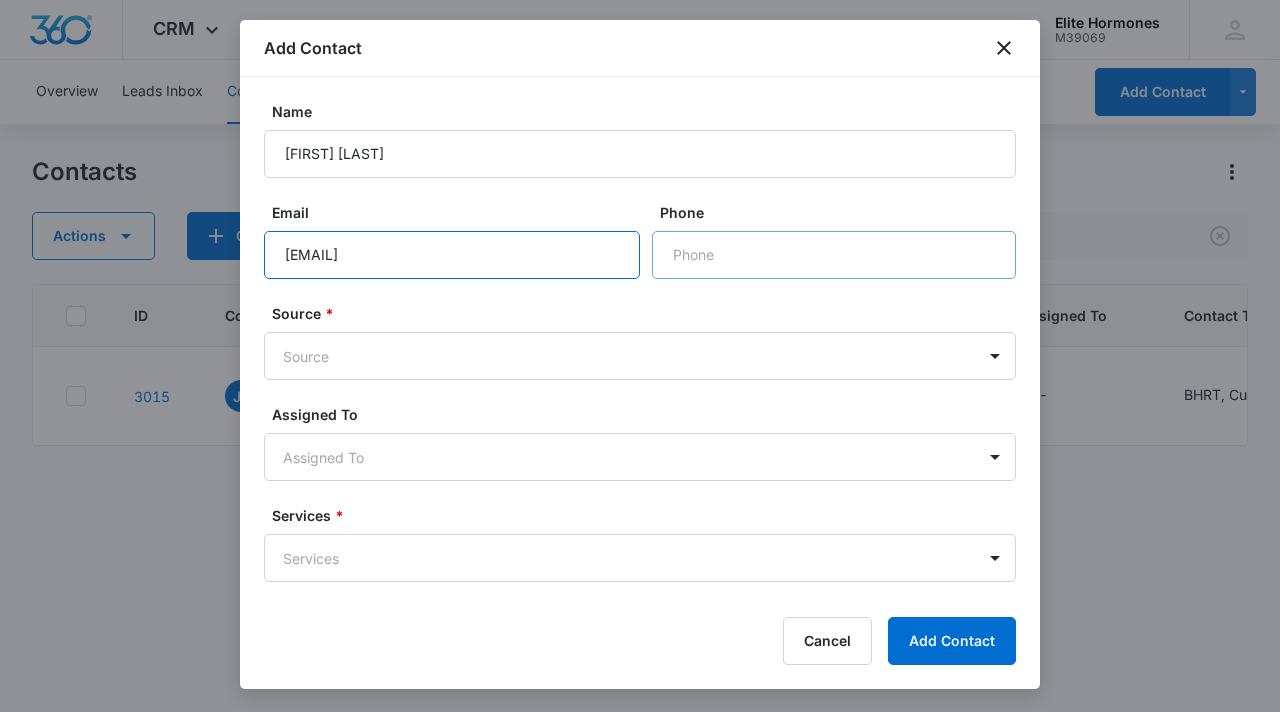 type on "[USER]@[EXAMPLE].com" 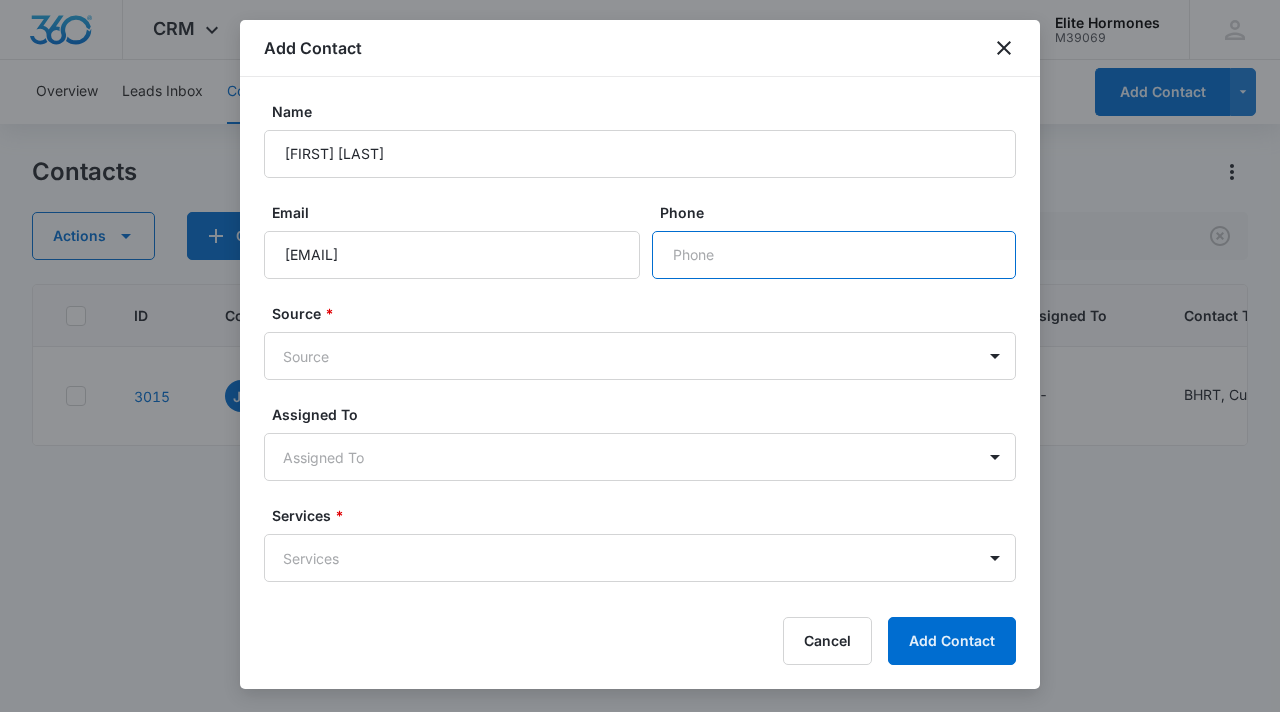 click on "Phone" at bounding box center (834, 255) 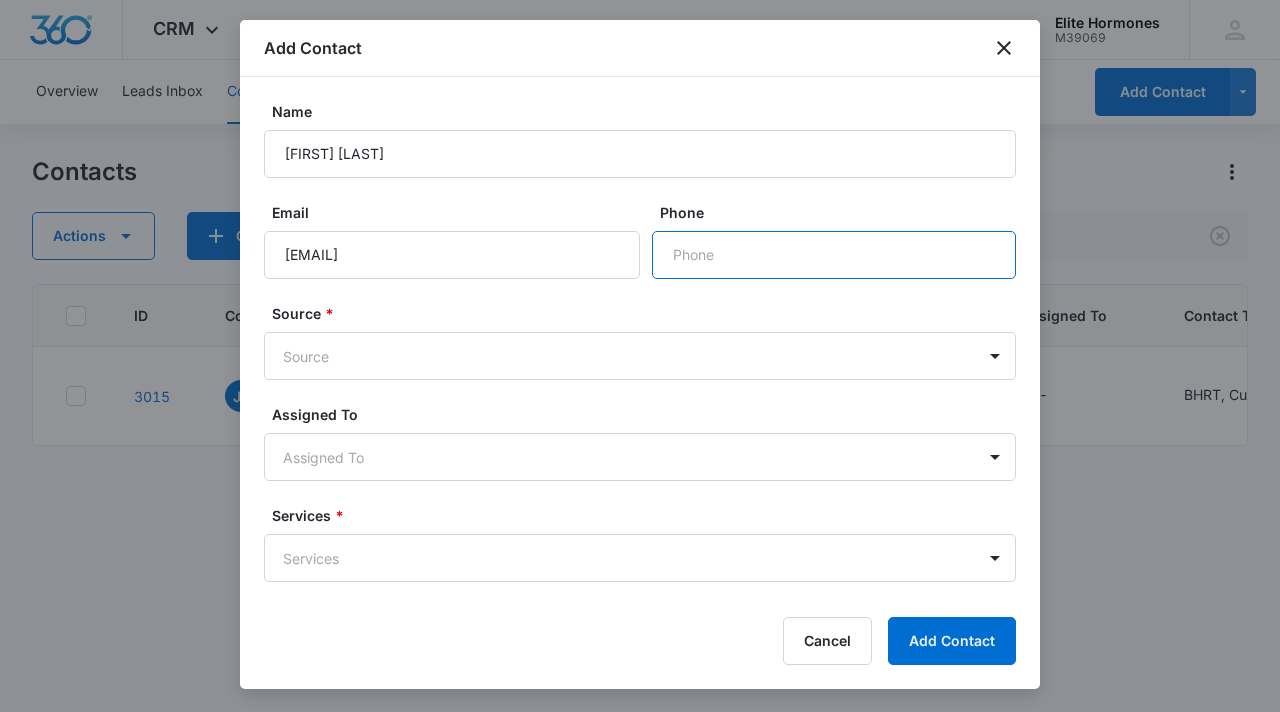 click on "Phone" at bounding box center [834, 255] 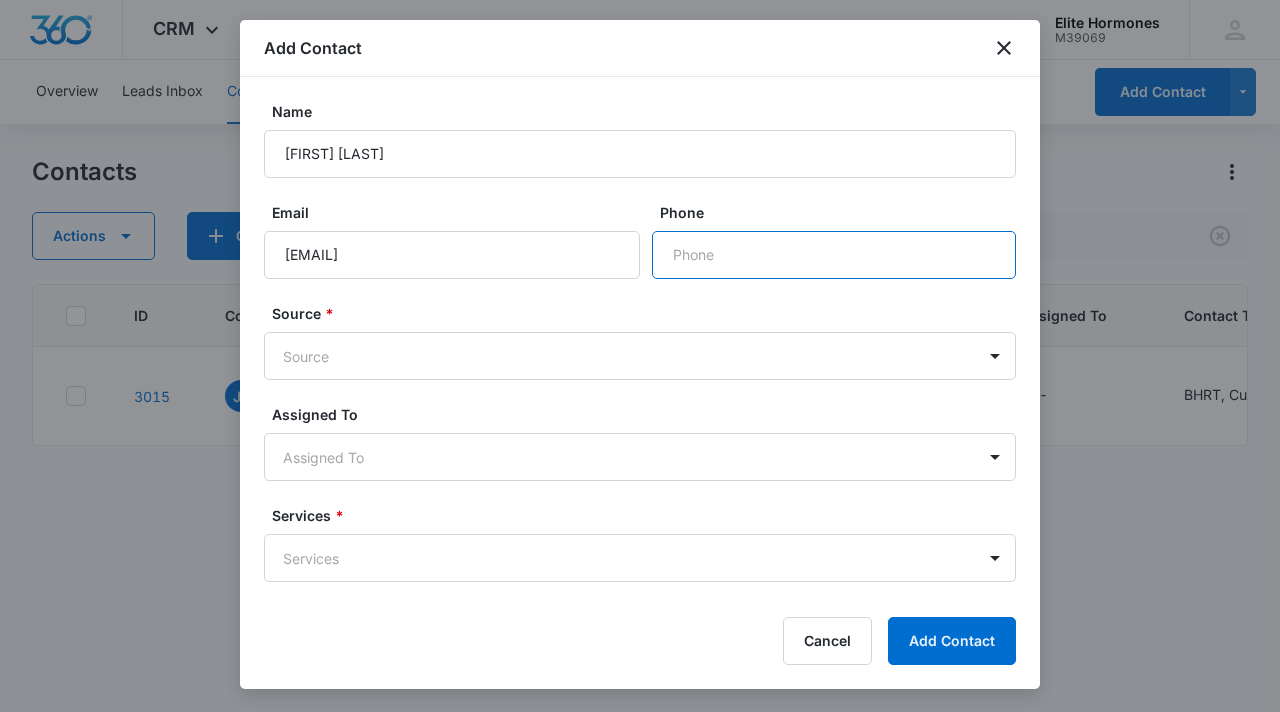 paste on "[PHONE]" 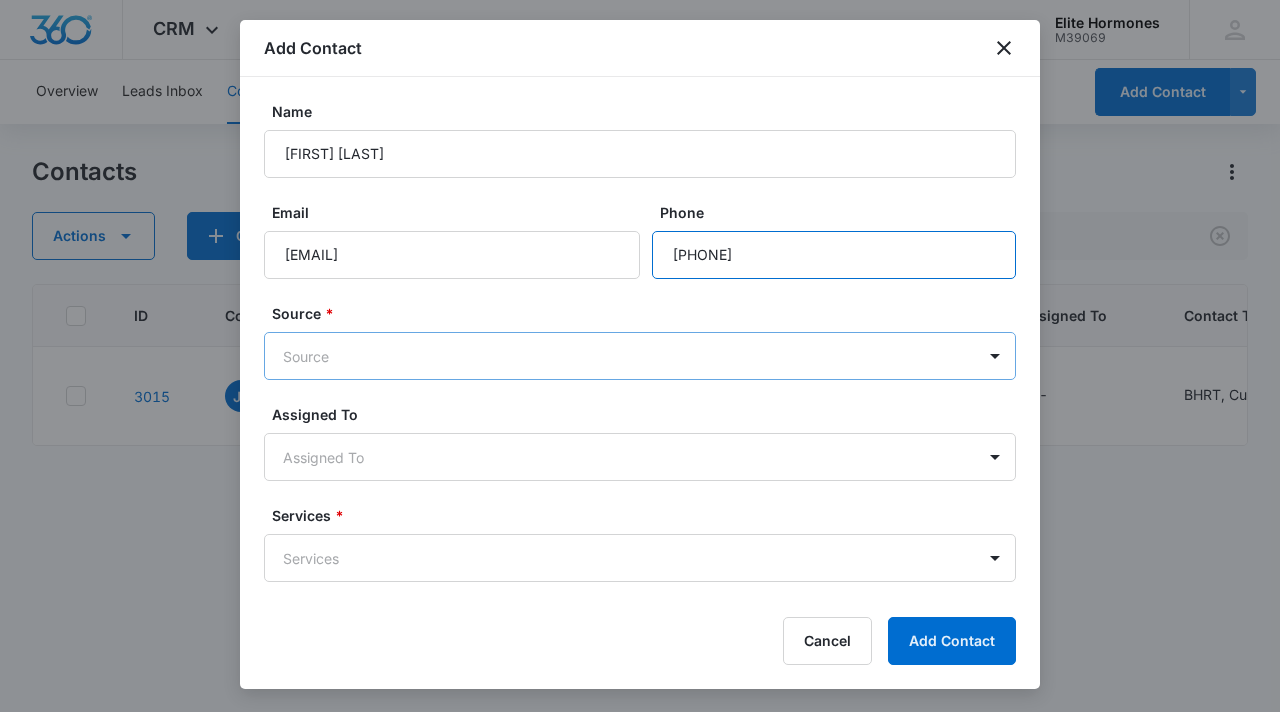 type on "[PHONE]" 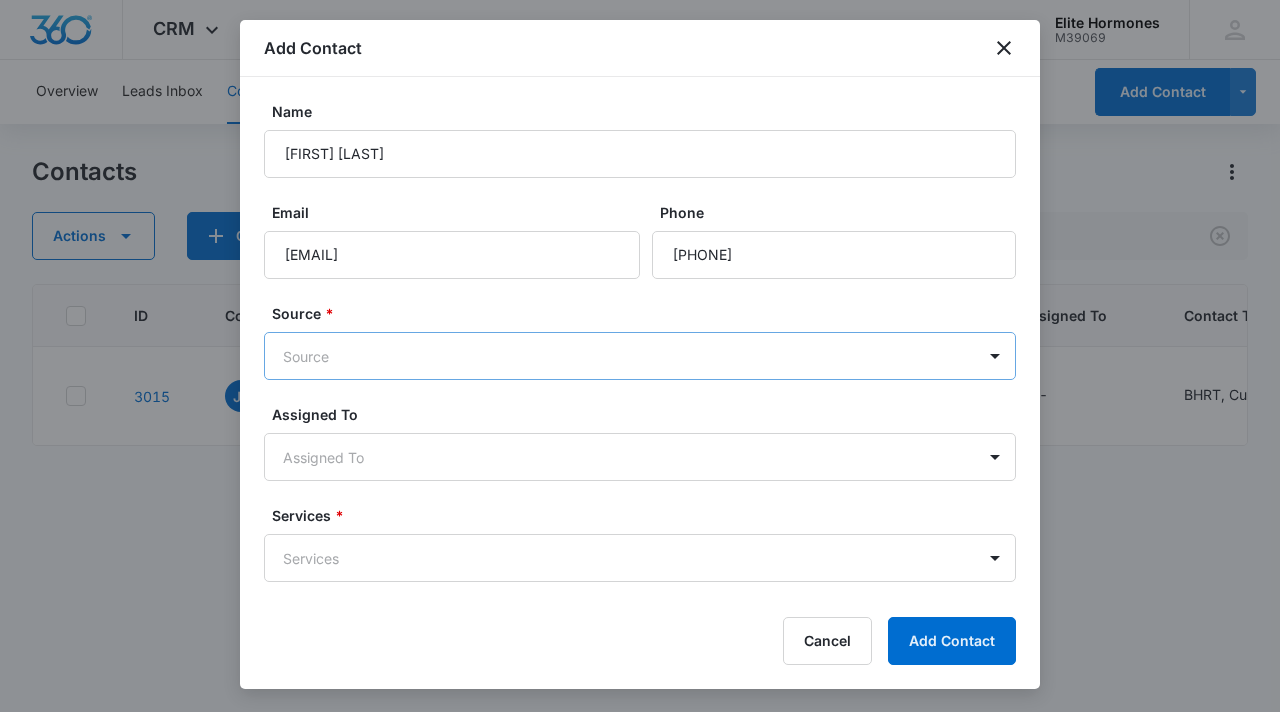 click on "CRM Apps Reputation Websites Forms CRM Email Social Content Ads Intelligence Files Brand Settings Elite Hormones M39069 Your Accounts View All GS General Staff Elite@EliteMaleTClinic.com My Profile Notifications Support Logout Terms & Conditions   •   Privacy Policy Overview Leads Inbox Contacts Organizations History Deals Projects Tasks Calendar Lists Reports Settings Add Contact Contacts Actions Contact Import Contacts Filters burkett ID Contact Name Phone Email Last History Assigned To Contact Type Contact Status Organization Address 3015 JB Jennifer Burkett (715) 891-1500 jennifer@burkettrealty.com Dec 5, 2024 by Staff Email Succesfully subscribed to "Female". View More Add History --- BHRT, Current patient, Female, Review Request- Wausau  None --- --- Showing   1-1   of   1
Add Contact Name Annette Bunkelman Email Abunkelman0424@gmail.com Phone Source * Source Assigned To Assigned To Services * Services Only basic fields are being displayed. Click for Advanced Fields Contact Type Color Tag" at bounding box center [640, 356] 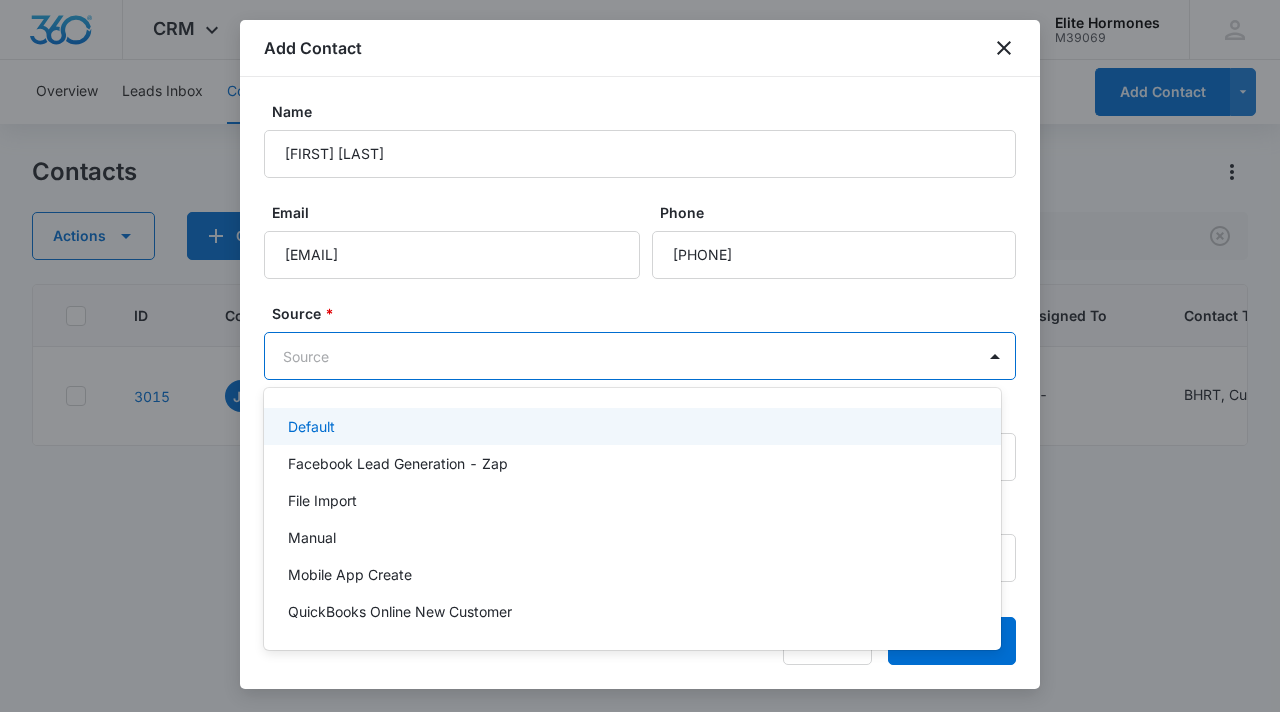 drag, startPoint x: 421, startPoint y: 427, endPoint x: 505, endPoint y: 503, distance: 113.27842 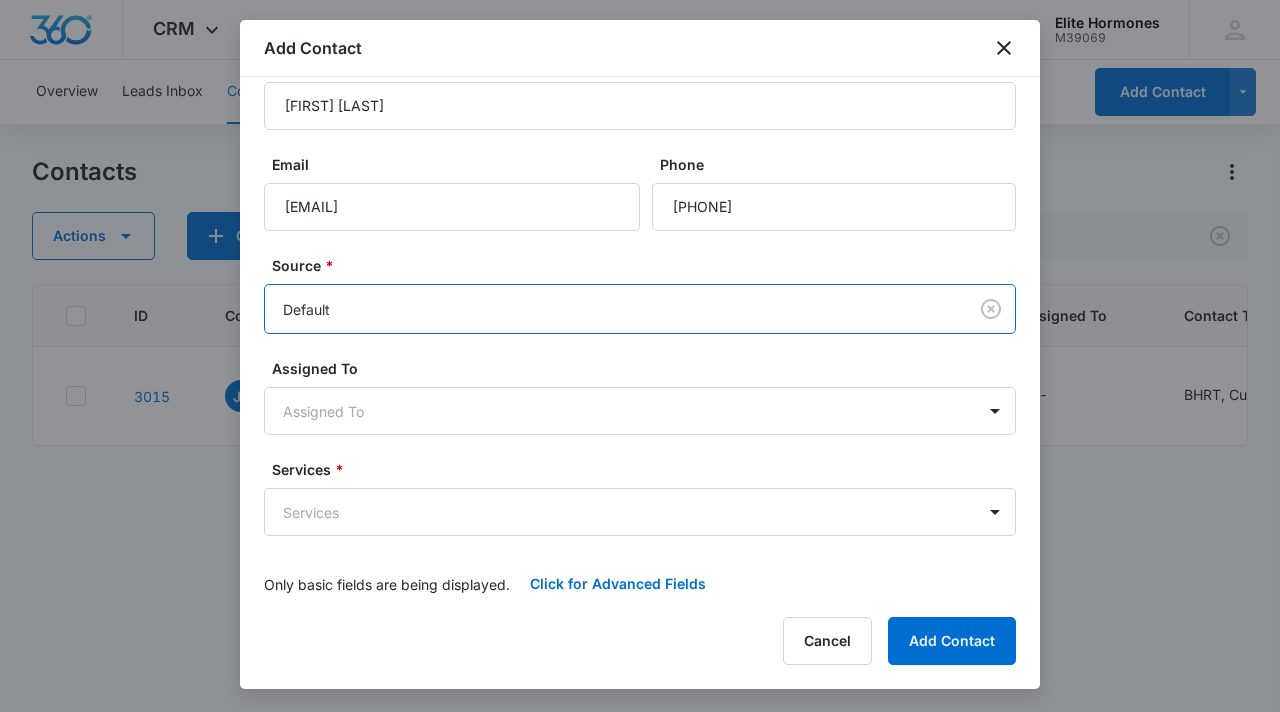 scroll, scrollTop: 59, scrollLeft: 0, axis: vertical 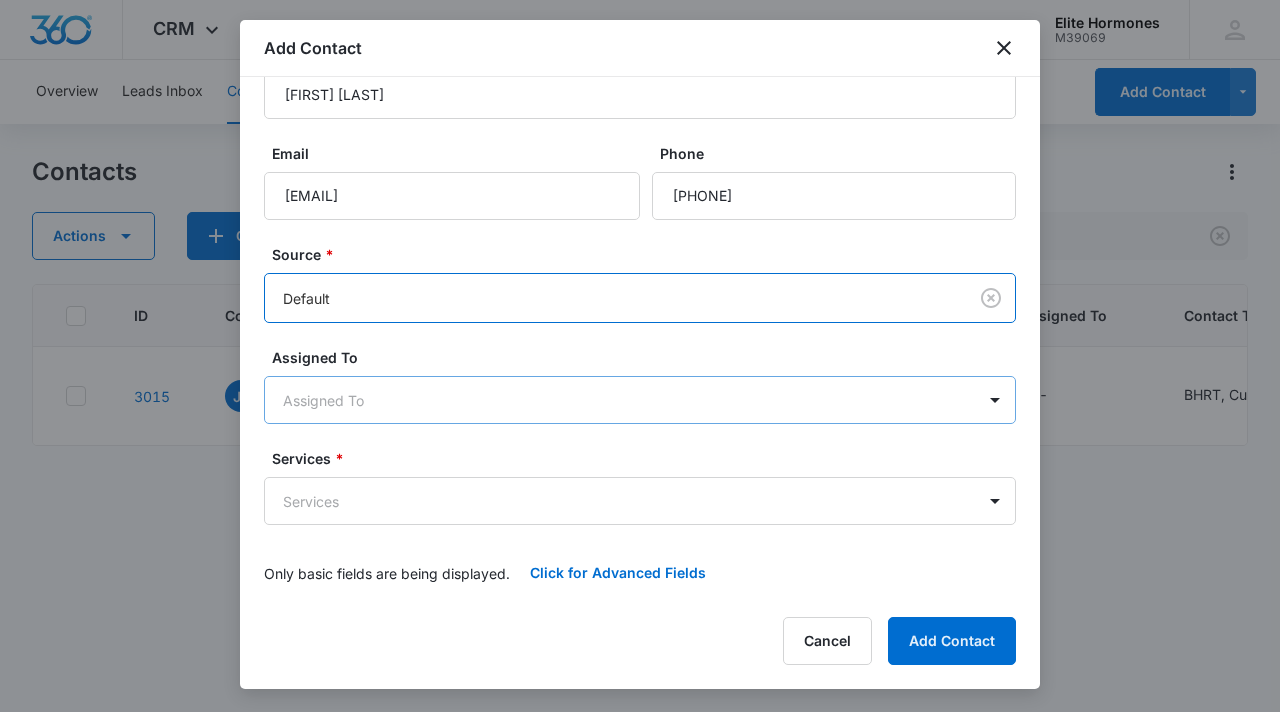 click on "CRM Apps Reputation Websites Forms CRM Email Social Content Ads Intelligence Files Brand Settings Elite Hormones M39069 Your Accounts View All GS General Staff Elite@EliteMaleTClinic.com My Profile Notifications Support Logout Terms & Conditions   •   Privacy Policy Overview Leads Inbox Contacts Organizations History Deals Projects Tasks Calendar Lists Reports Settings Add Contact Contacts Actions Contact Import Contacts Filters burkett ID Contact Name Phone Email Last History Assigned To Contact Type Contact Status Organization Address 3015 JB Jennifer Burkett (715) 891-1500 jennifer@burkettrealty.com Dec 5, 2024 by Staff Email Succesfully subscribed to "Female". View More Add History --- BHRT, Current patient, Female, Review Request- Wausau  None --- --- Showing   1-1   of   1
Add Contact Name Annette Bunkelman Email Abunkelman0424@gmail.com Phone Source * option Default, selected. Default Assigned To Assigned To Services * Services Only basic fields are being displayed. Contact Type Color Tag" at bounding box center (640, 356) 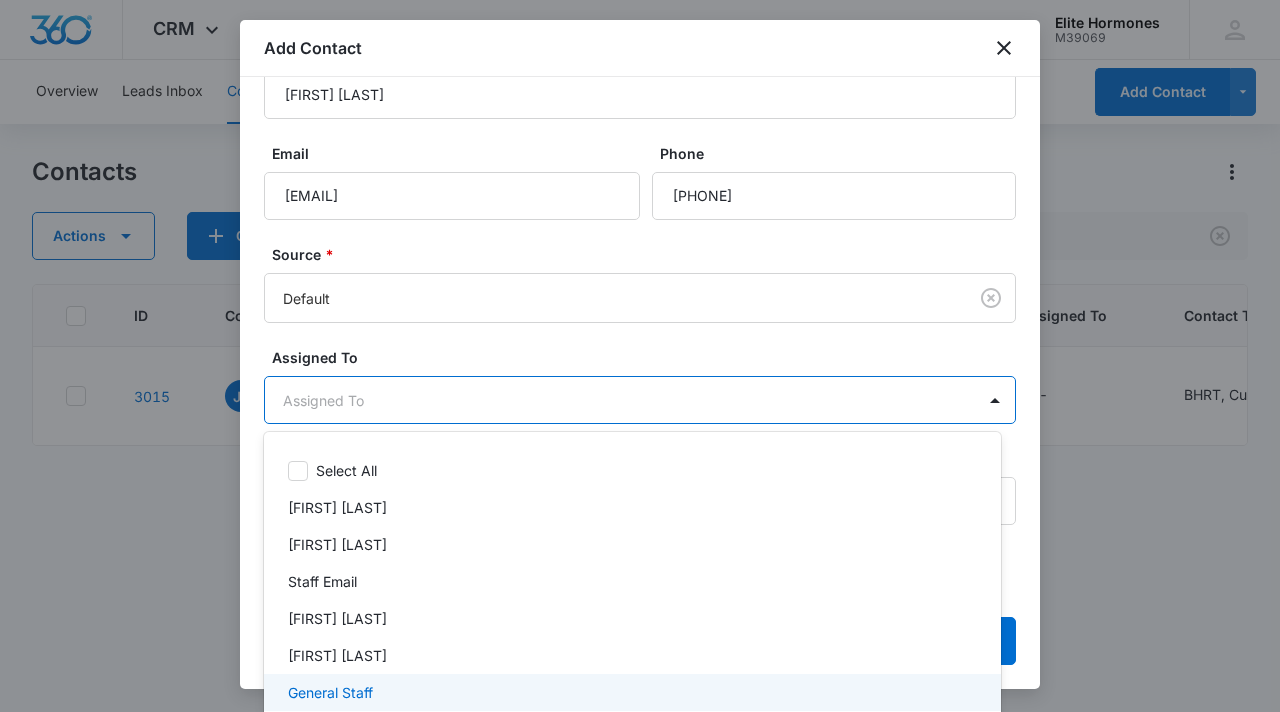 click on "General Staff" at bounding box center (630, 692) 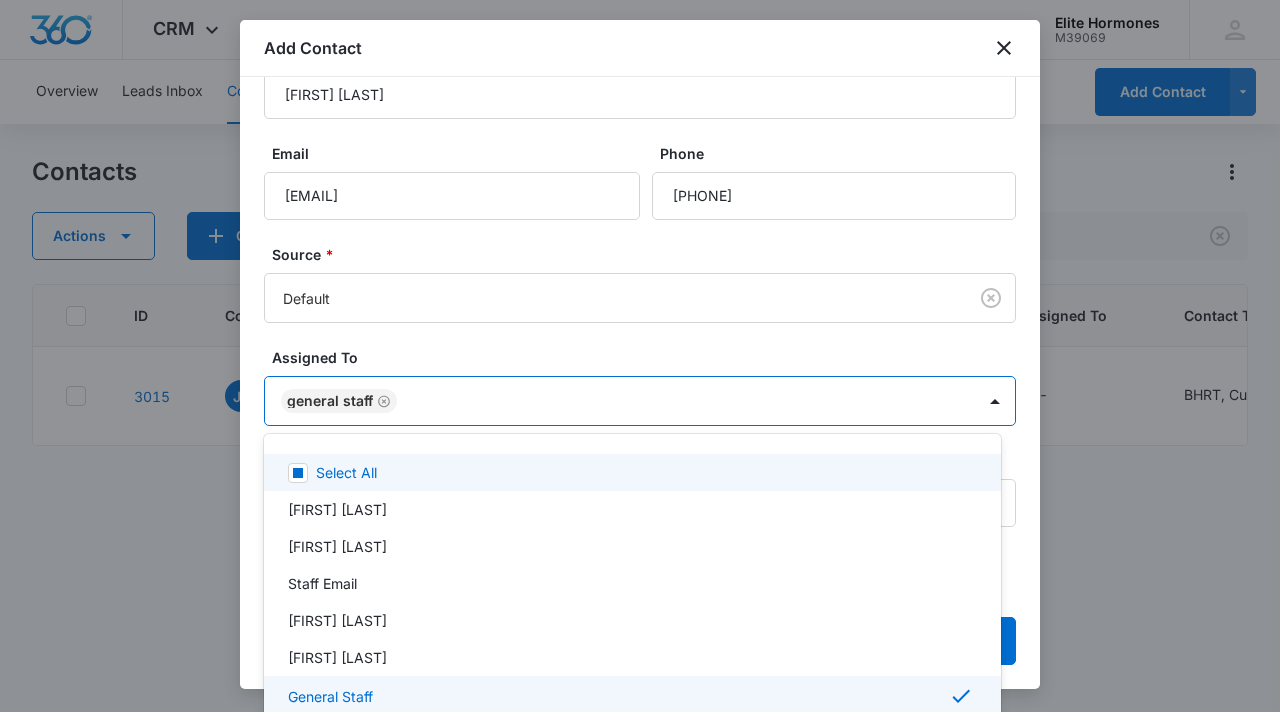 click at bounding box center [640, 356] 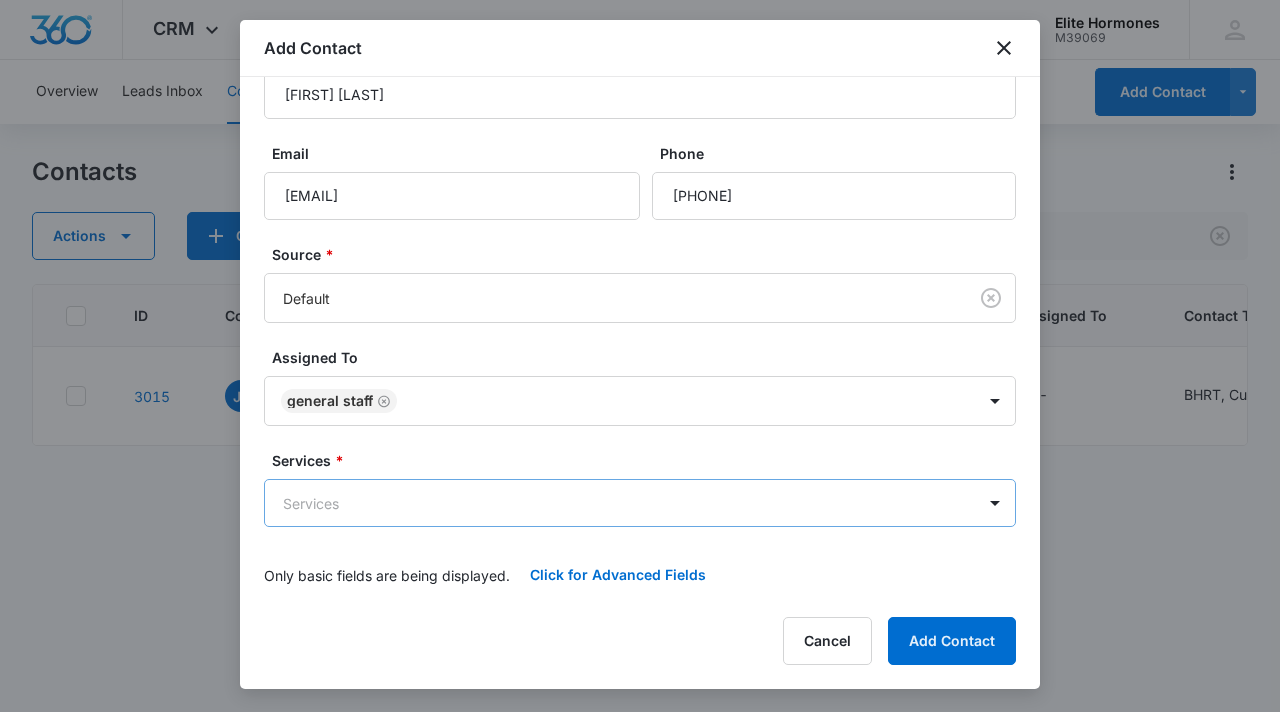 click on "CRM Apps Reputation Websites Forms CRM Email Social Content Ads Intelligence Files Brand Settings Elite Hormones M39069 Your Accounts View All GS General Staff Elite@EliteMaleTClinic.com My Profile Notifications Support Logout Terms & Conditions   •   Privacy Policy Overview Leads Inbox Contacts Organizations History Deals Projects Tasks Calendar Lists Reports Settings Add Contact Contacts Actions Contact Import Contacts Filters burkett ID Contact Name Phone Email Last History Assigned To Contact Type Contact Status Organization Address 3015 JB Jennifer Burkett (715) 891-1500 jennifer@burkettrealty.com Dec 5, 2024 by Staff Email Succesfully subscribed to "Female". View More Add History --- BHRT, Current patient, Female, Review Request- Wausau  None --- --- Showing   1-1   of   1
Add Contact Name Annette Bunkelman Email Abunkelman0424@gmail.com Phone Source * Default Assigned To General Staff Services * Services Only basic fields are being displayed. Click for Advanced Fields Contact Type Service" at bounding box center [640, 356] 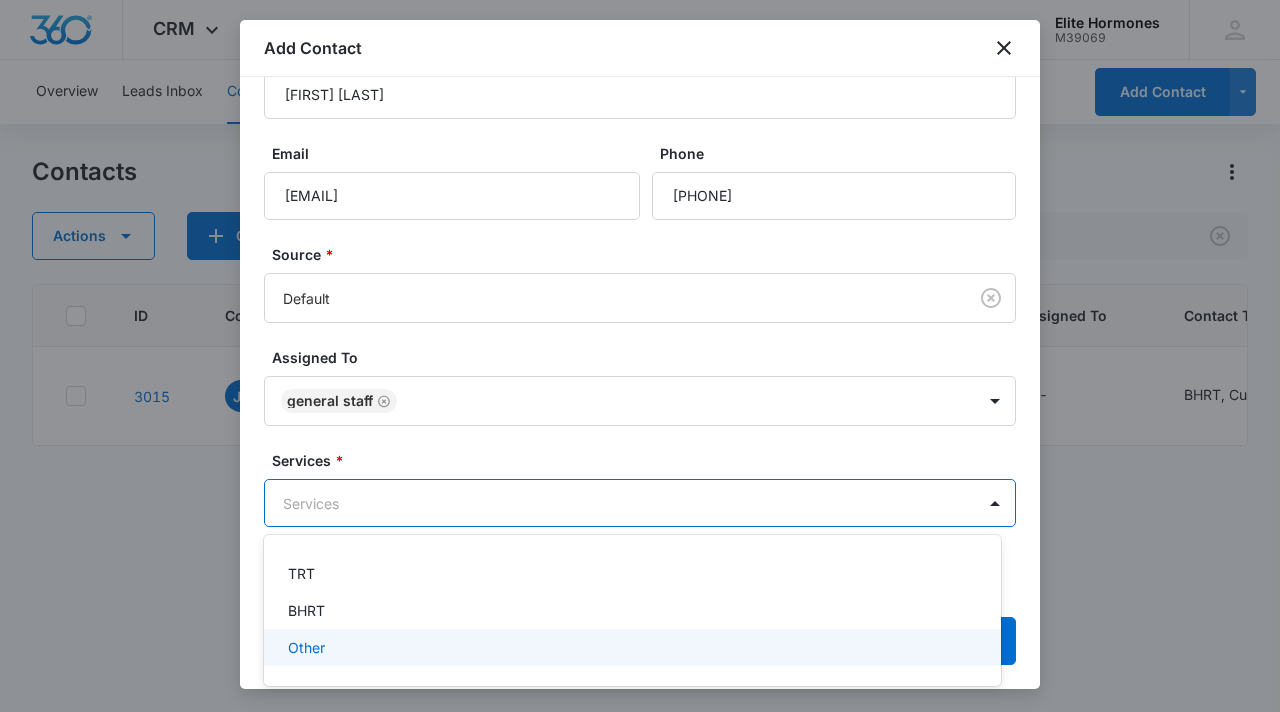 click on "Other" at bounding box center [632, 647] 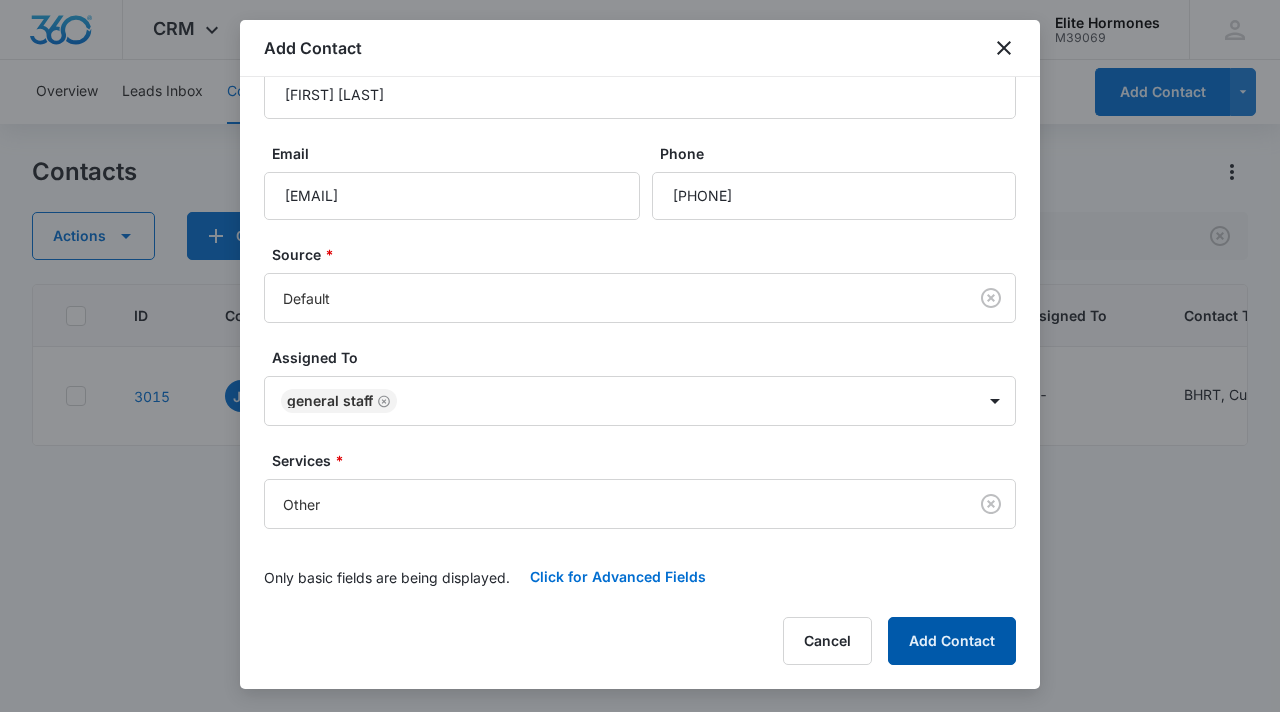 click on "Add Contact" at bounding box center [952, 641] 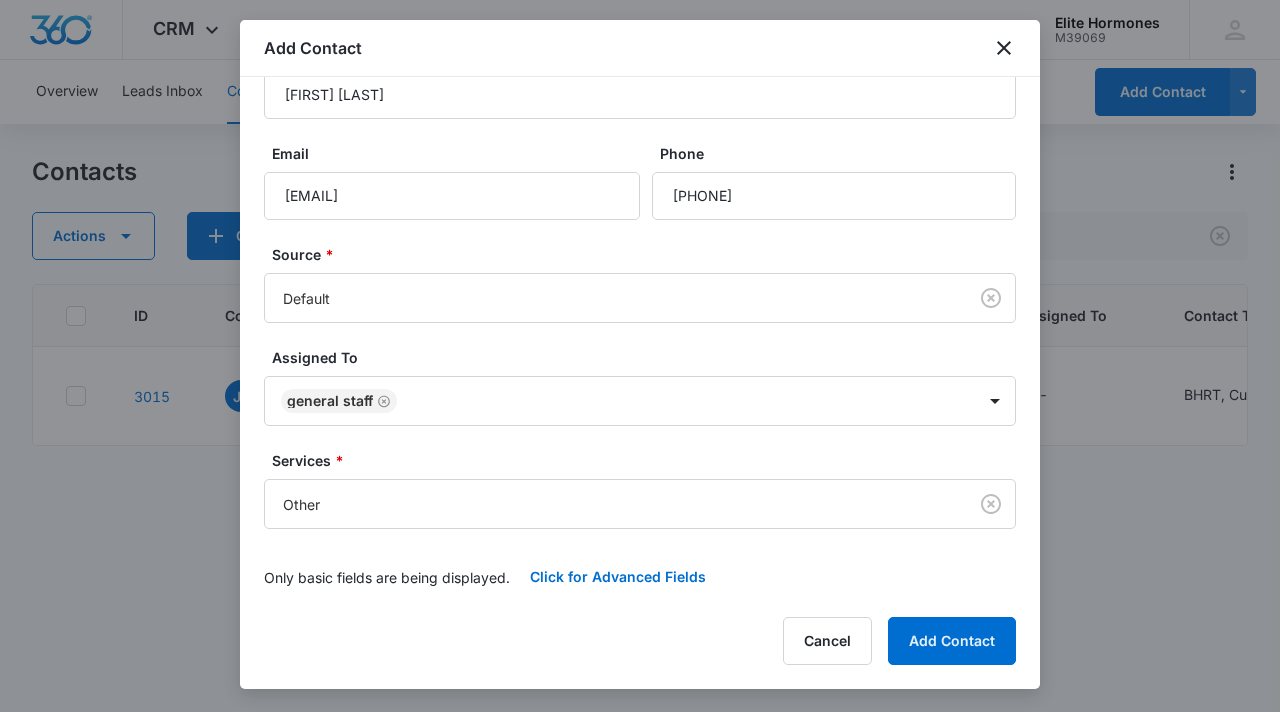 scroll, scrollTop: 0, scrollLeft: 0, axis: both 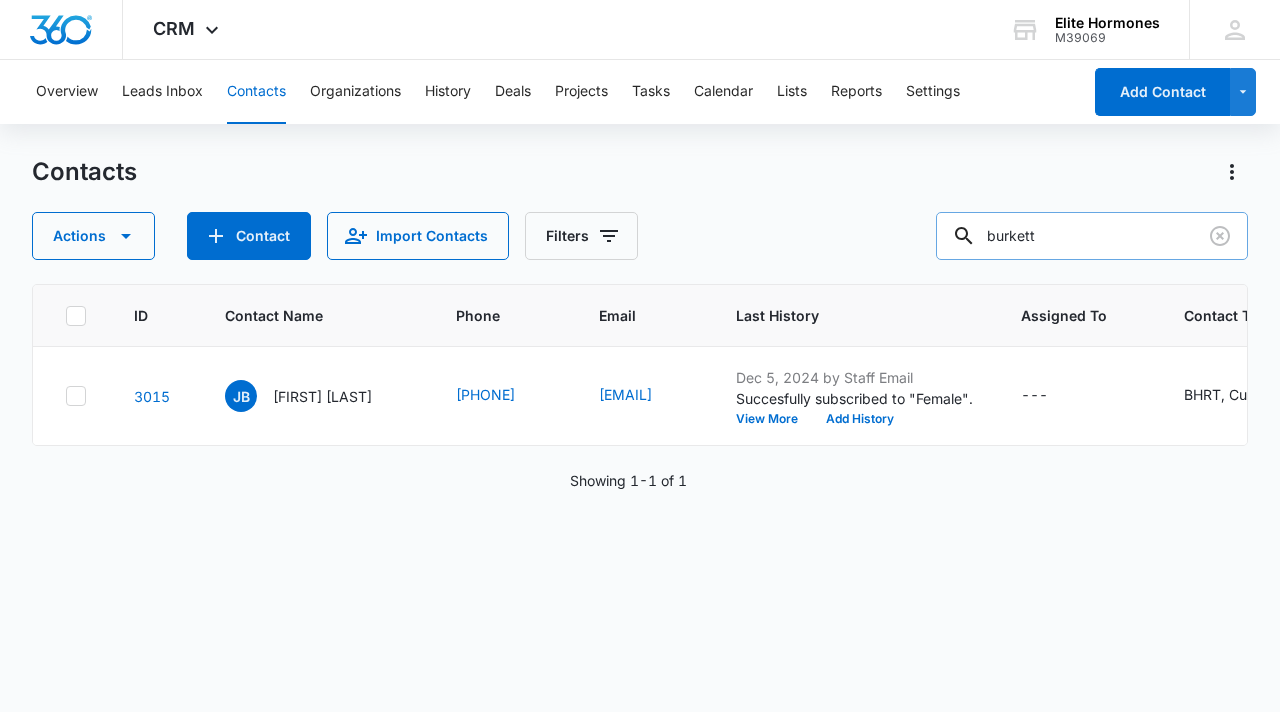 click on "burkett" at bounding box center (1092, 236) 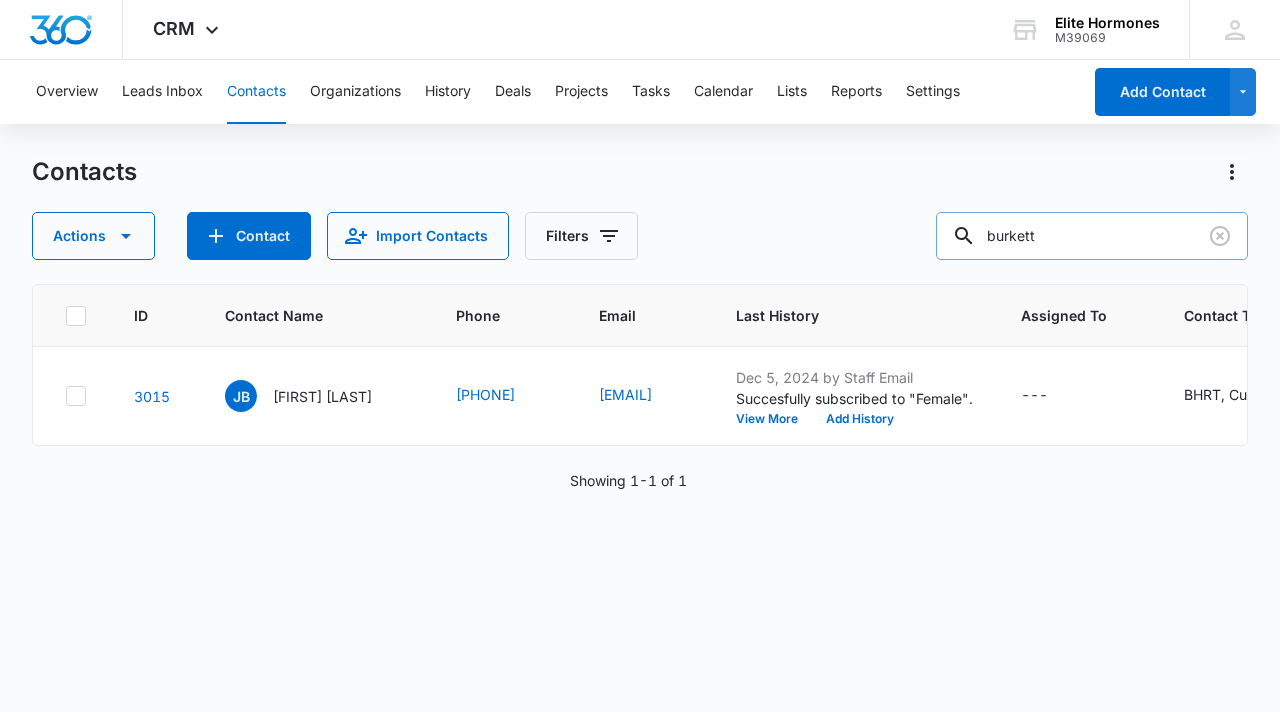type on "burkett" 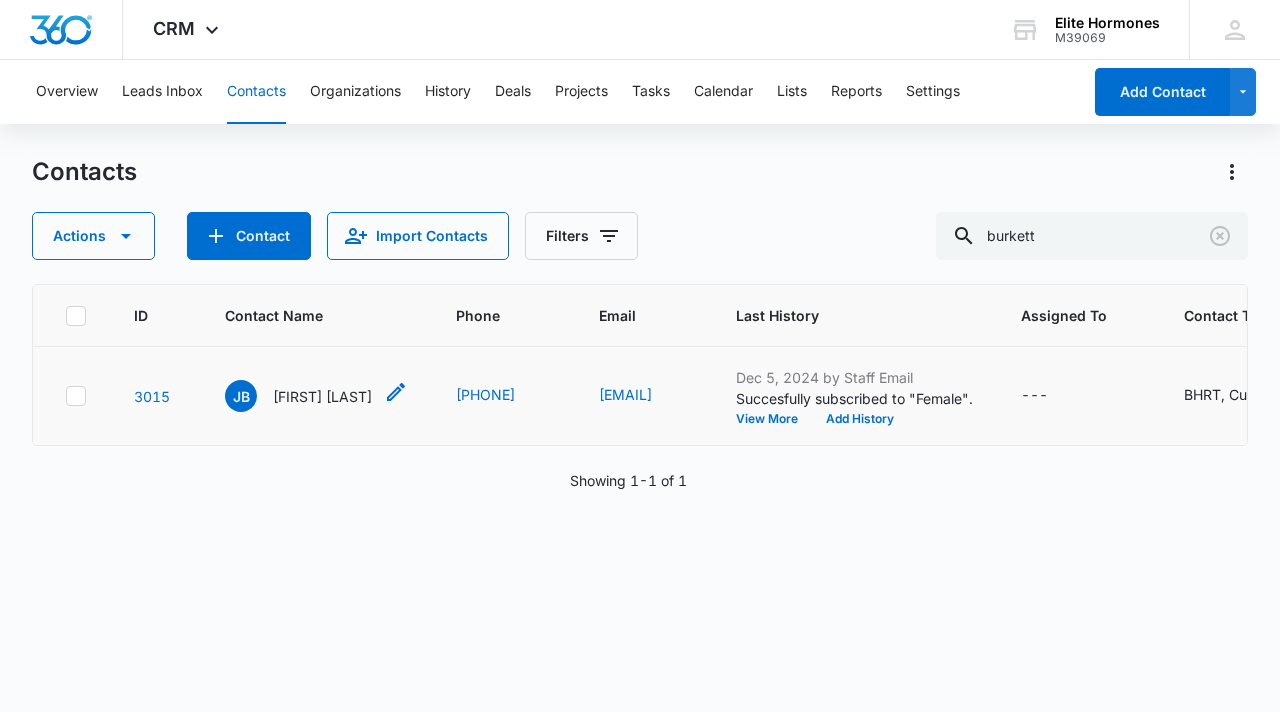 click on "[FIRST] [LAST]" at bounding box center [322, 396] 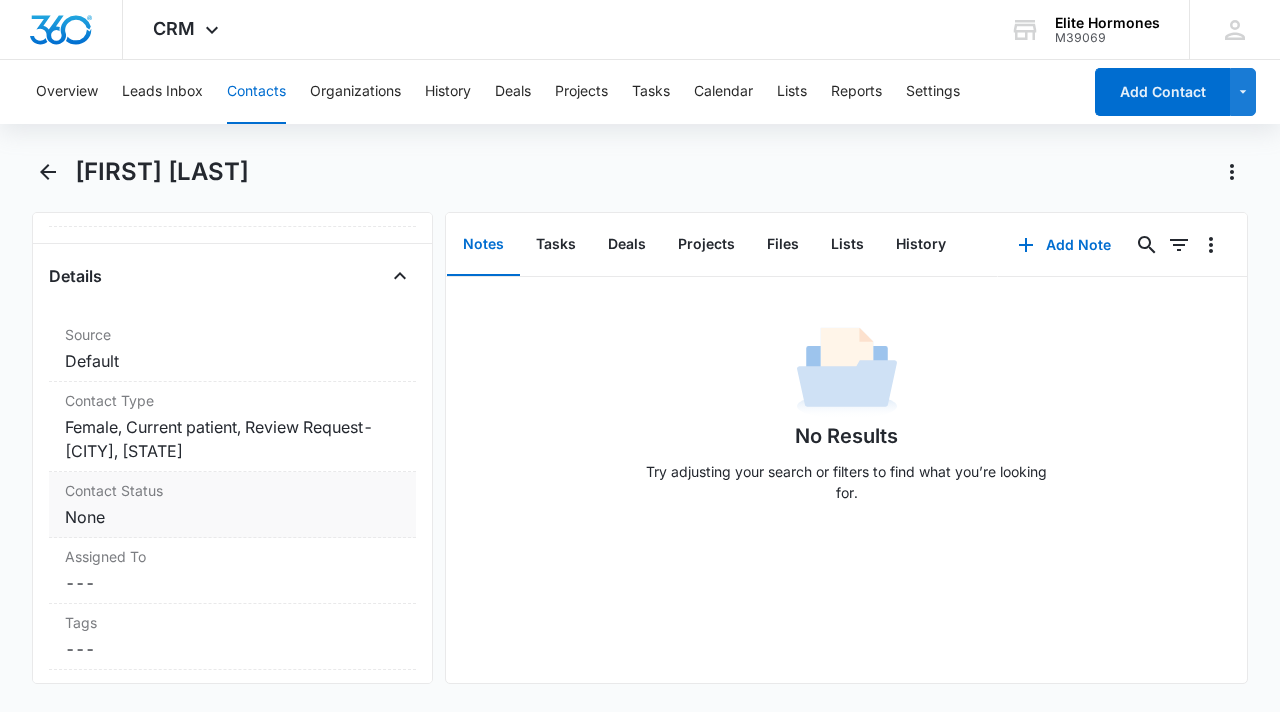 scroll, scrollTop: 708, scrollLeft: 0, axis: vertical 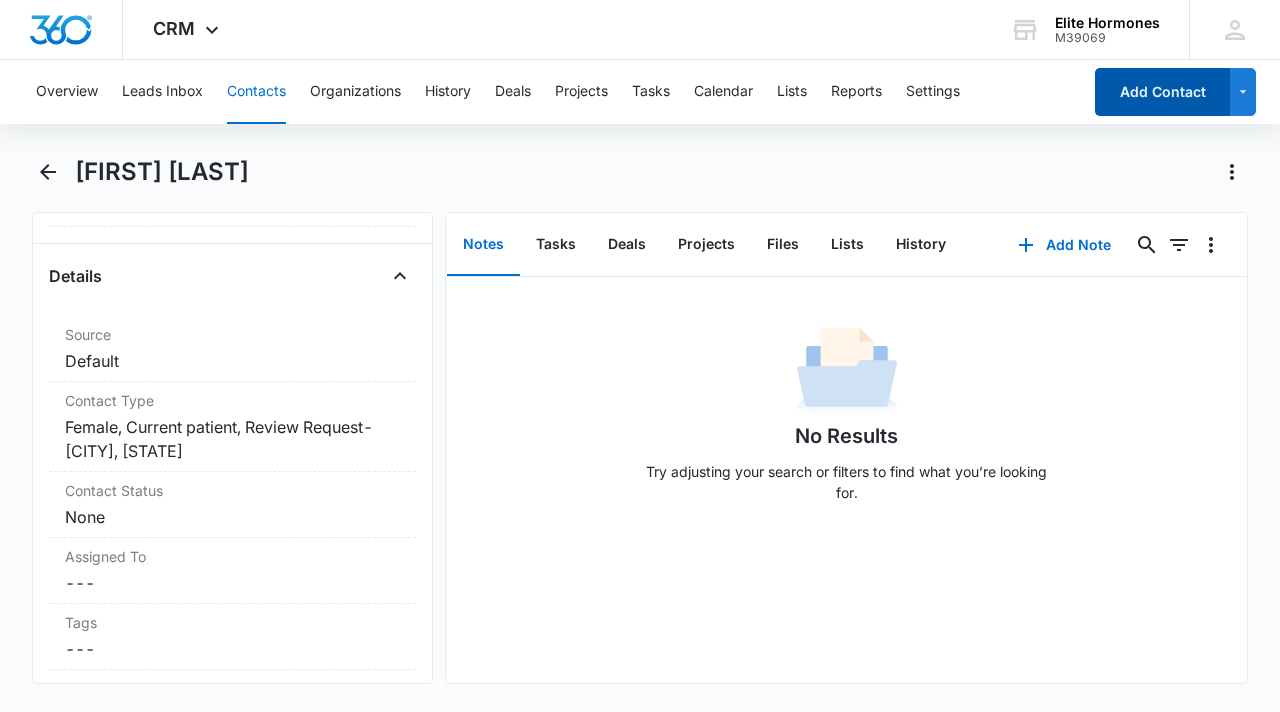 click on "Add Contact" at bounding box center (1162, 92) 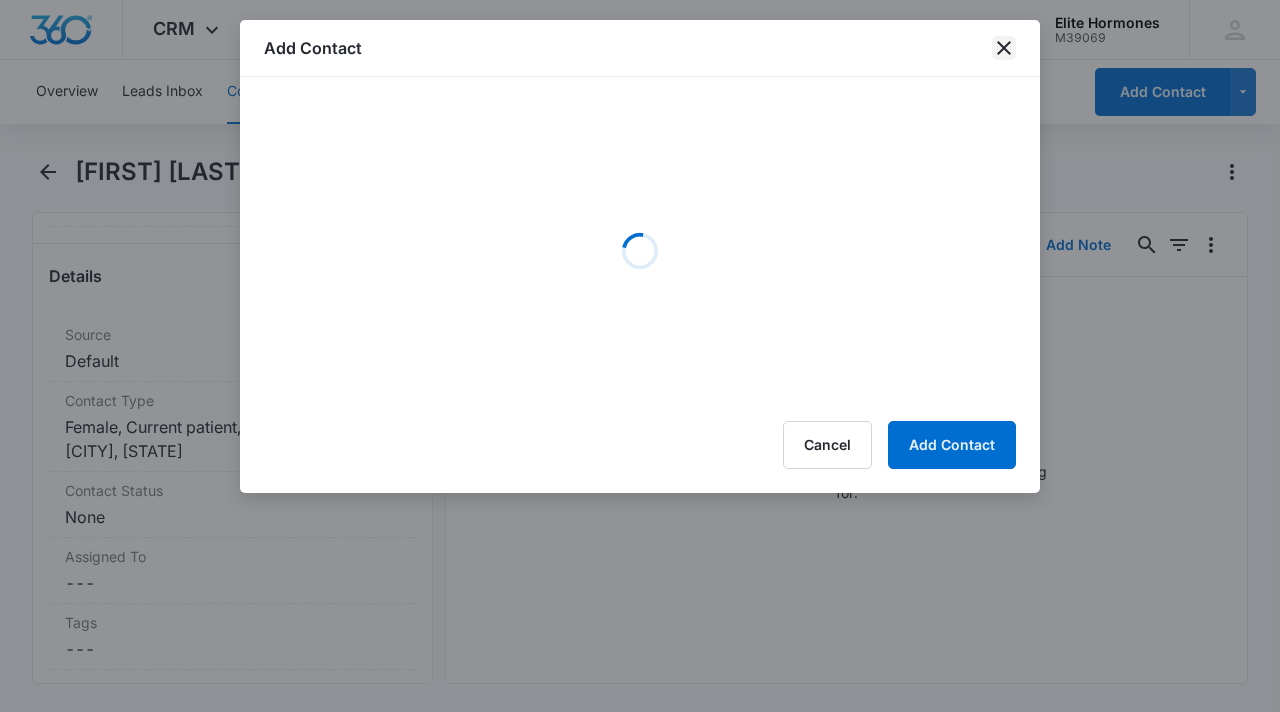 click 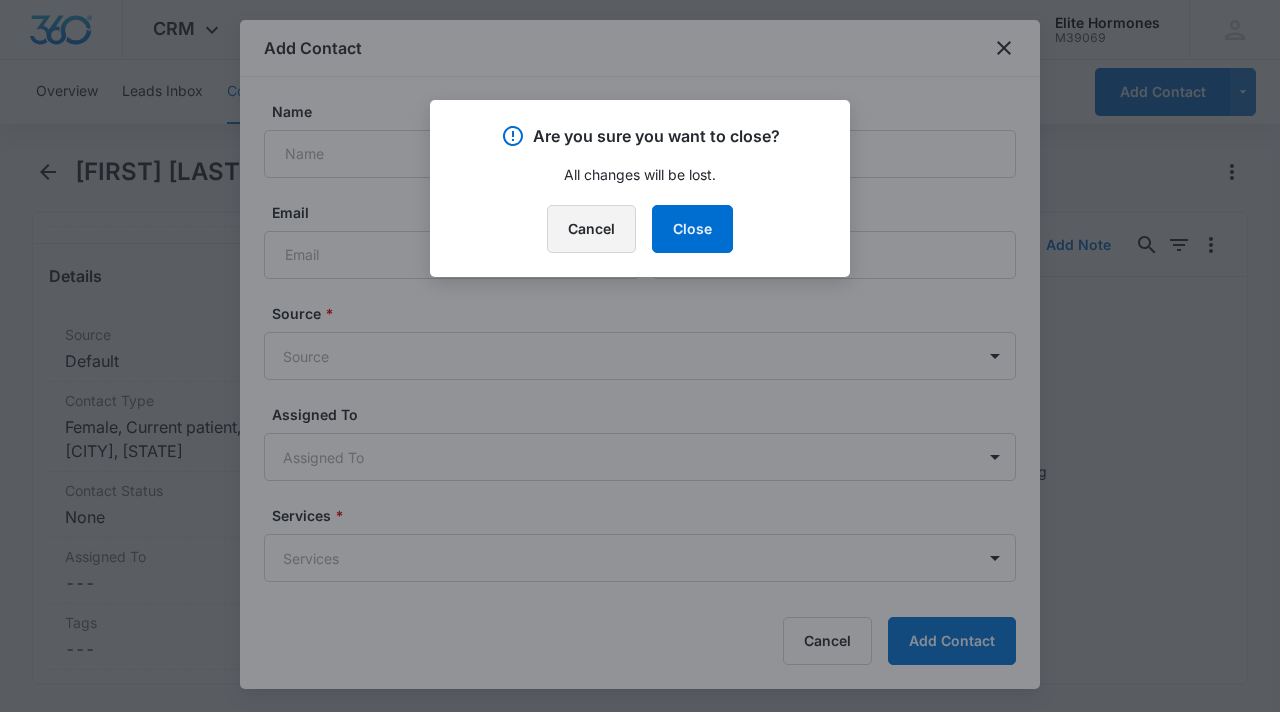 click on "Cancel" at bounding box center (591, 229) 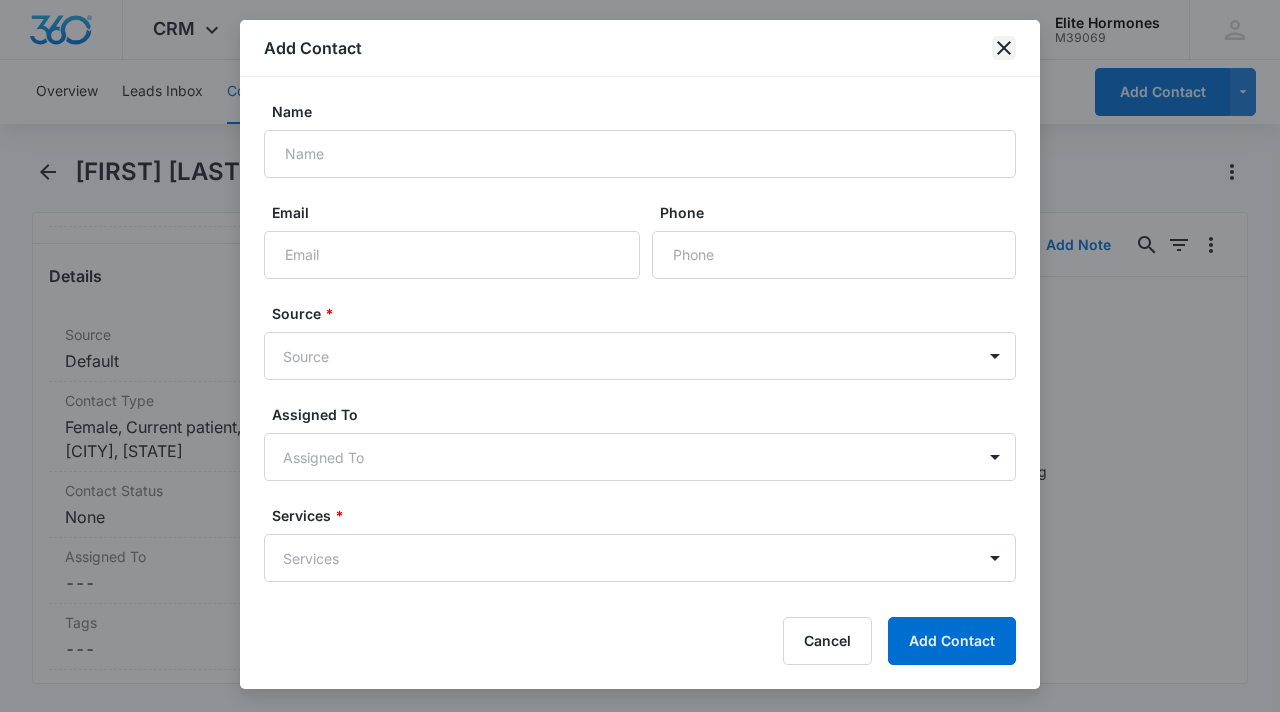 click 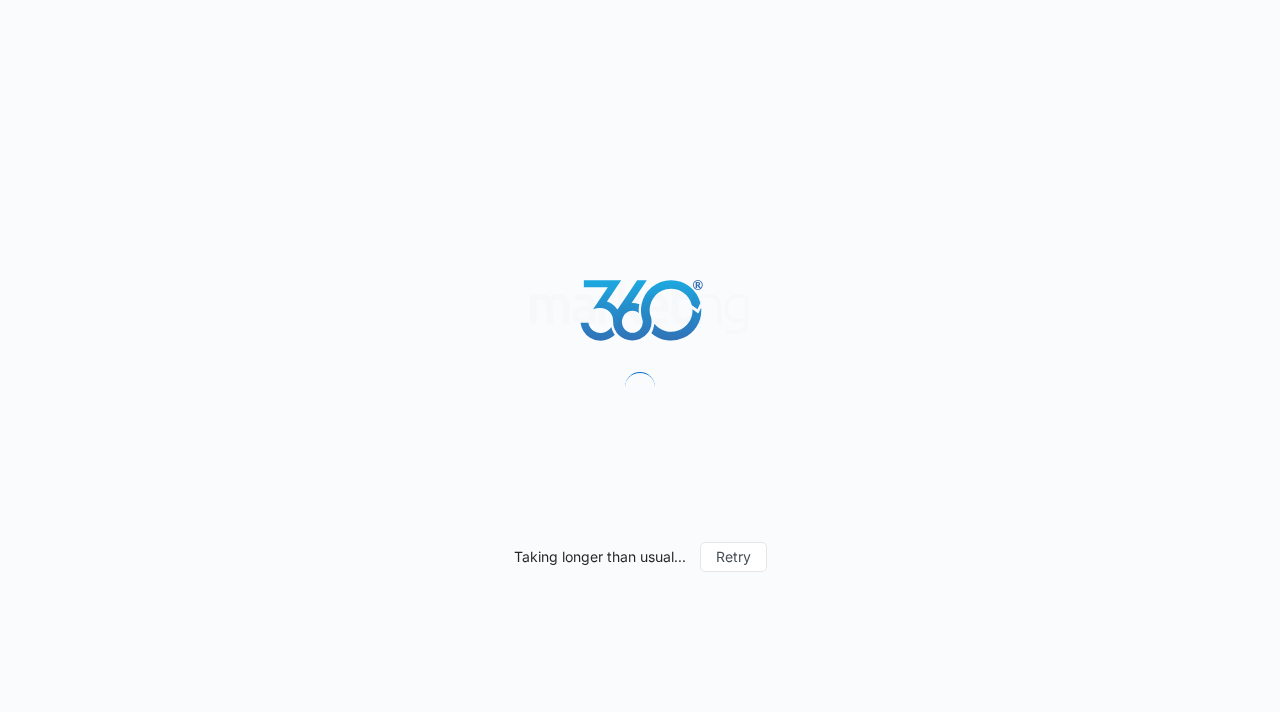 scroll, scrollTop: 0, scrollLeft: 0, axis: both 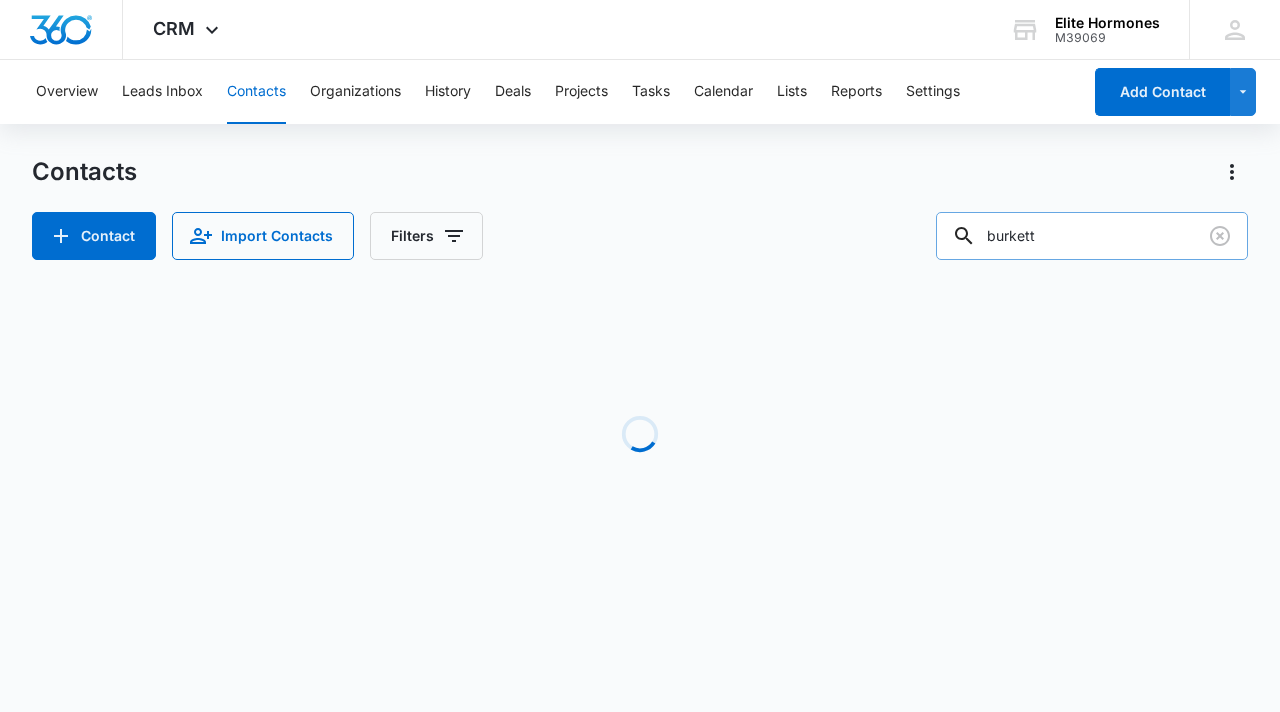 drag, startPoint x: 1112, startPoint y: 236, endPoint x: 989, endPoint y: 235, distance: 123.00407 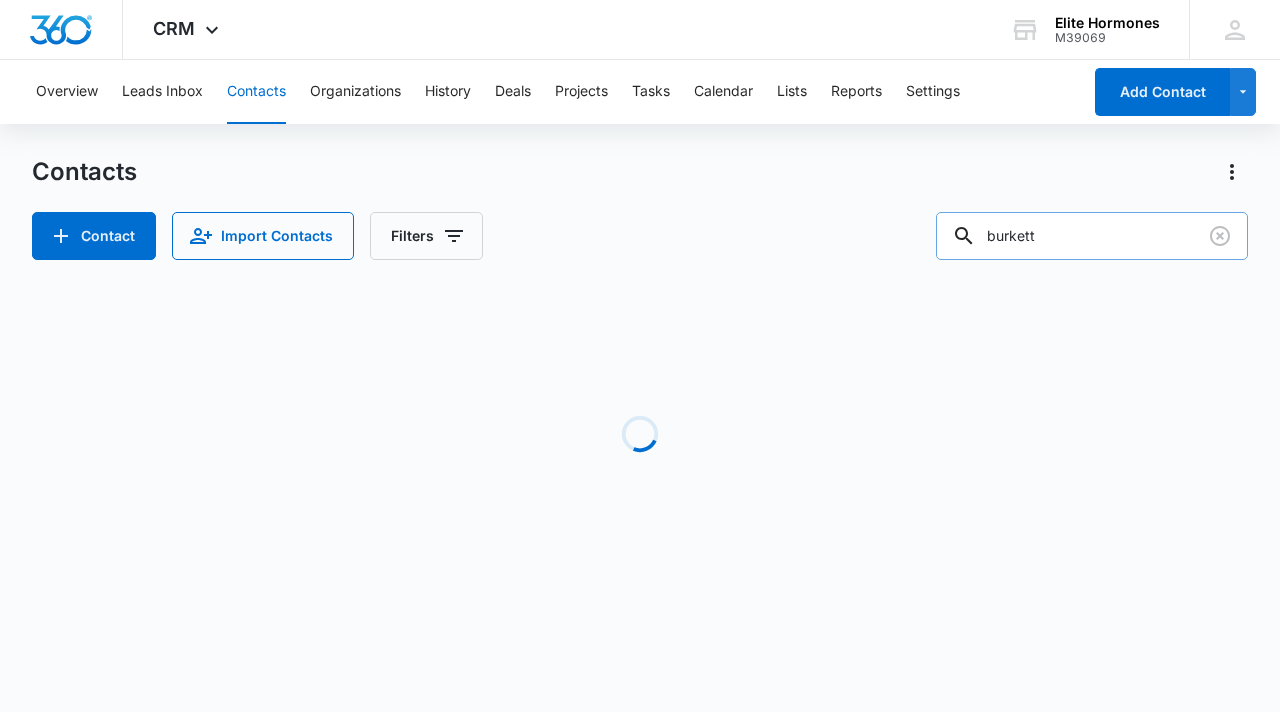 click on "burkett" at bounding box center [1092, 236] 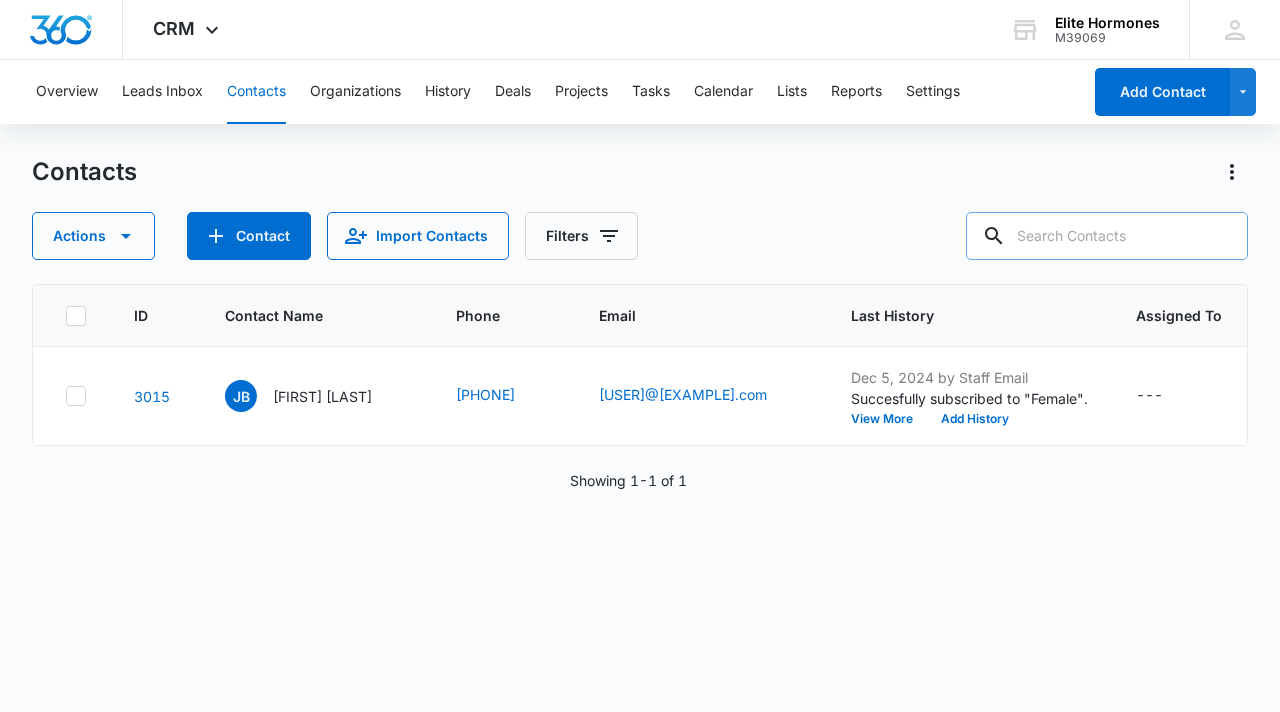 paste on "[FIRST] [LAST]" 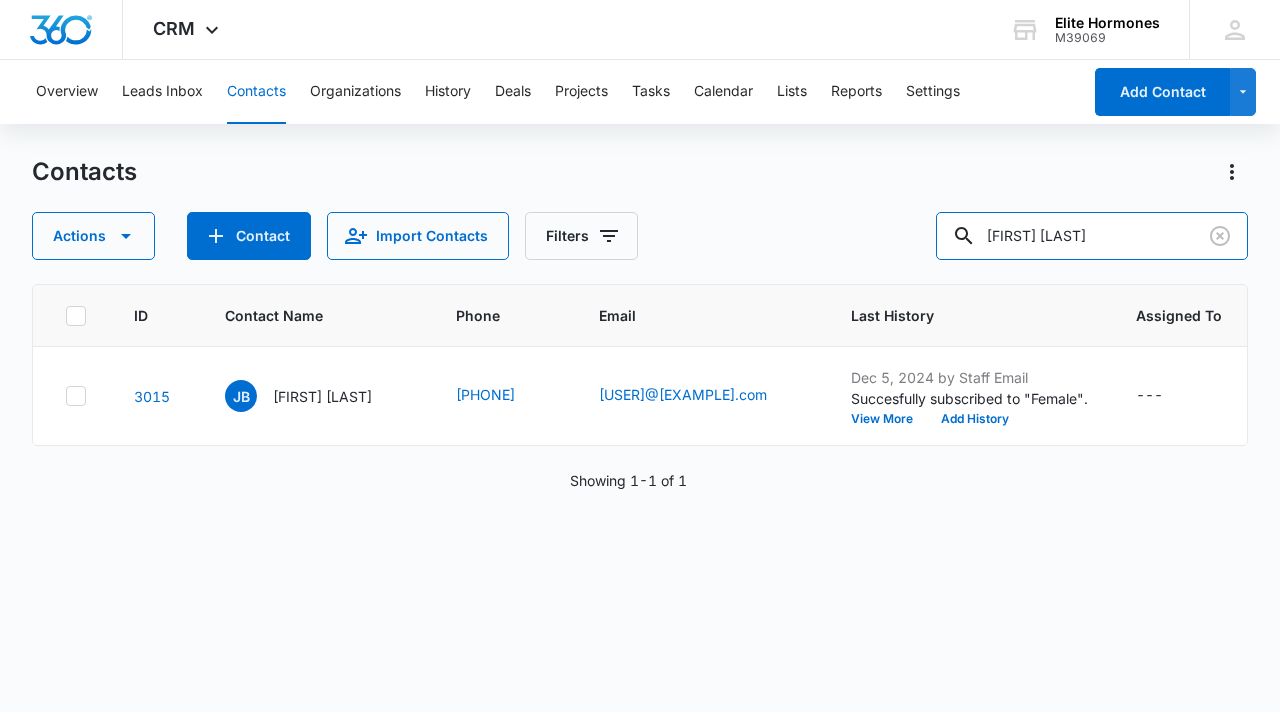 type on "[FIRST] [LAST]" 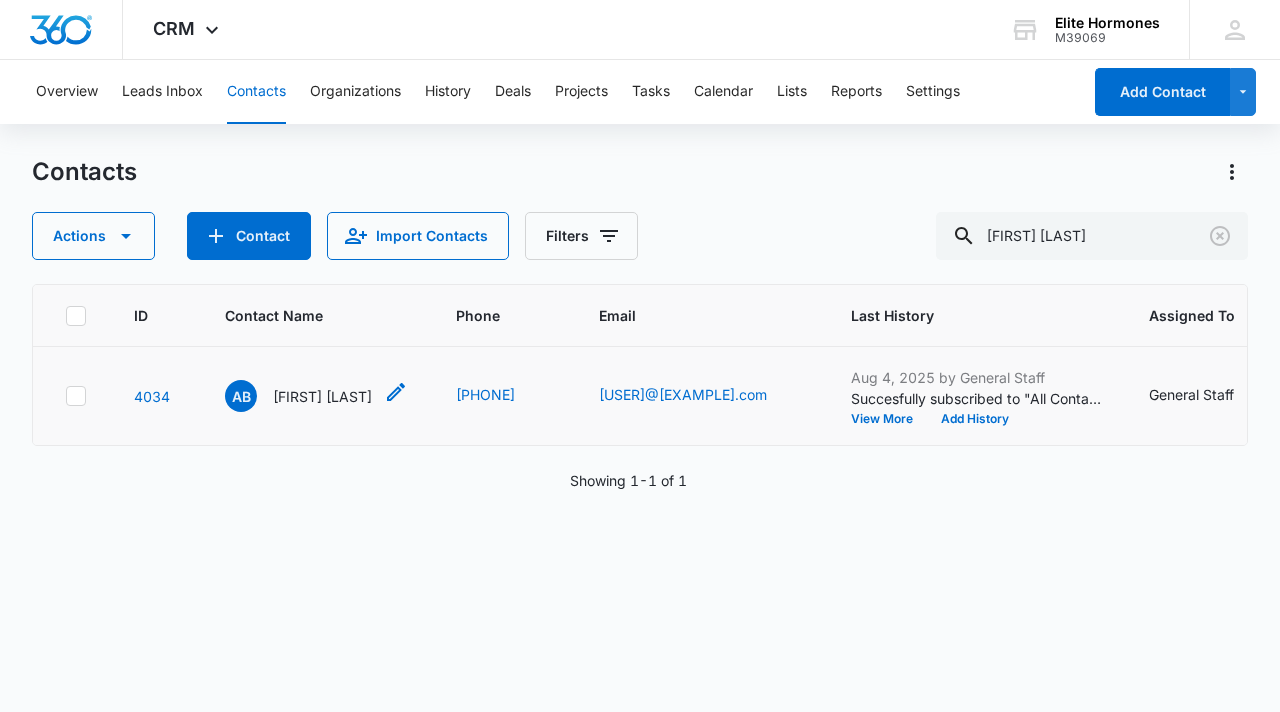 click on "[FIRST] [LAST]" at bounding box center (322, 396) 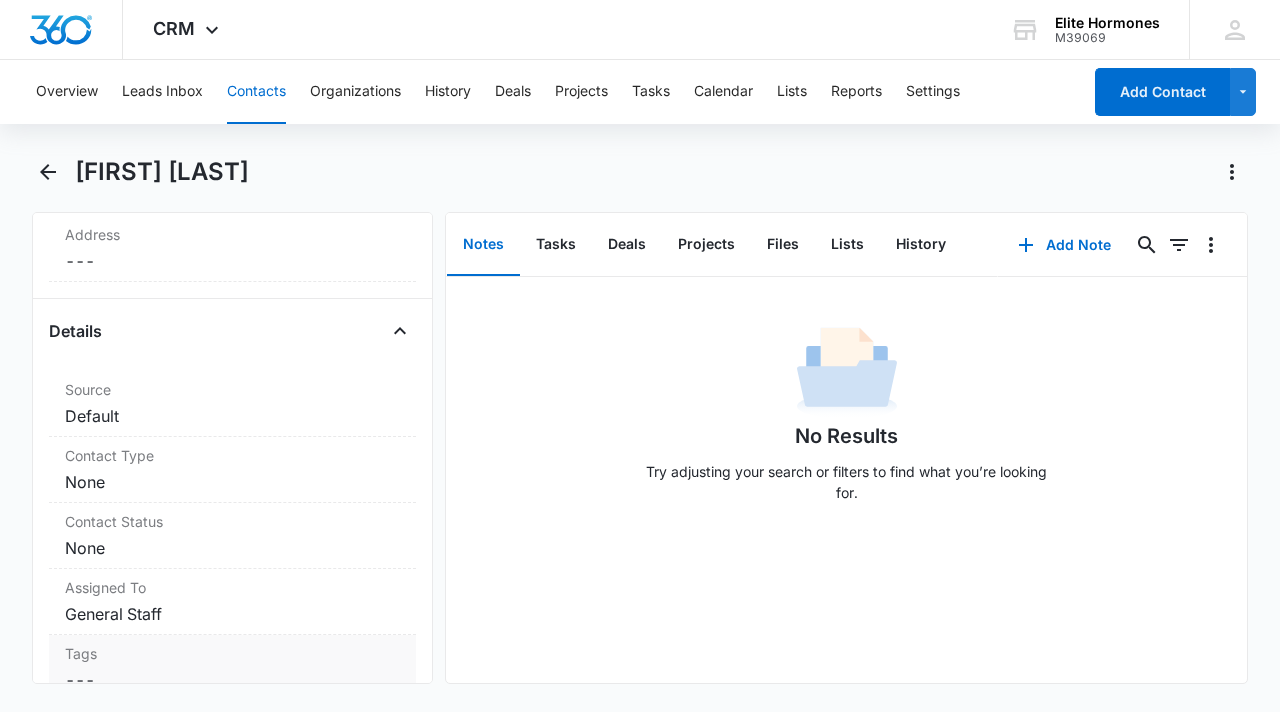 scroll, scrollTop: 800, scrollLeft: 0, axis: vertical 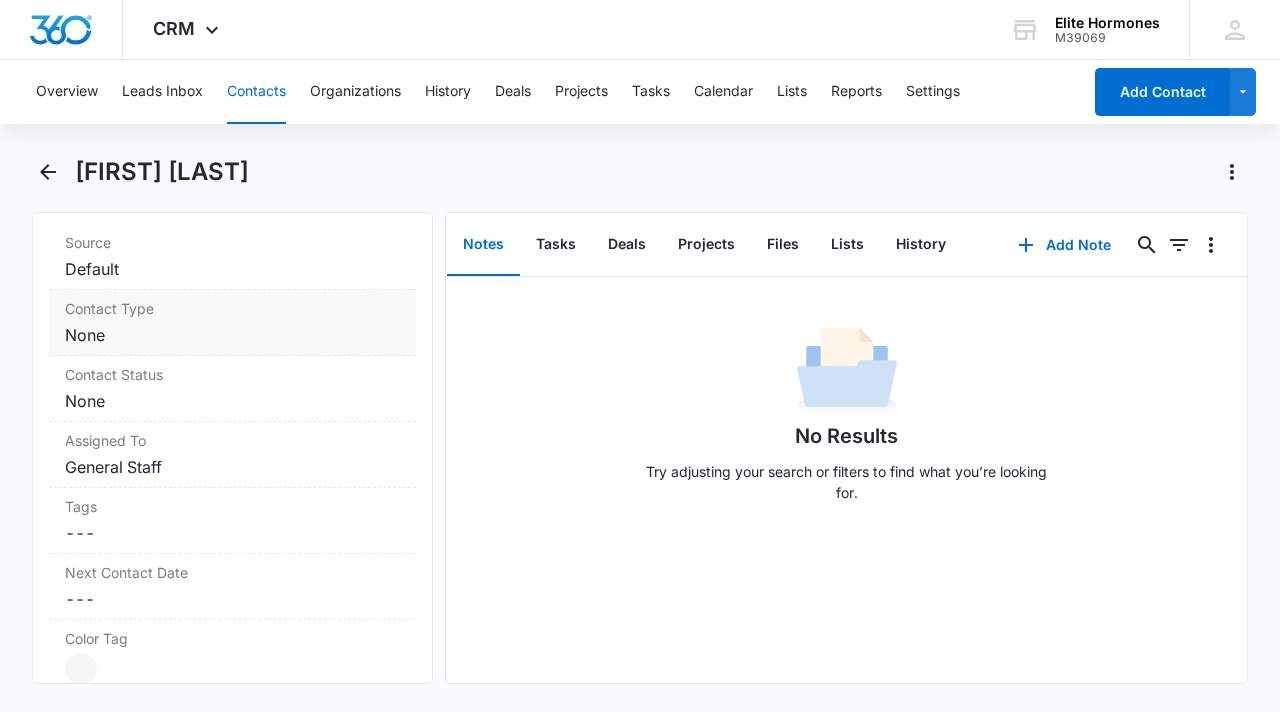 click on "Cancel Save Changes None" at bounding box center [232, 335] 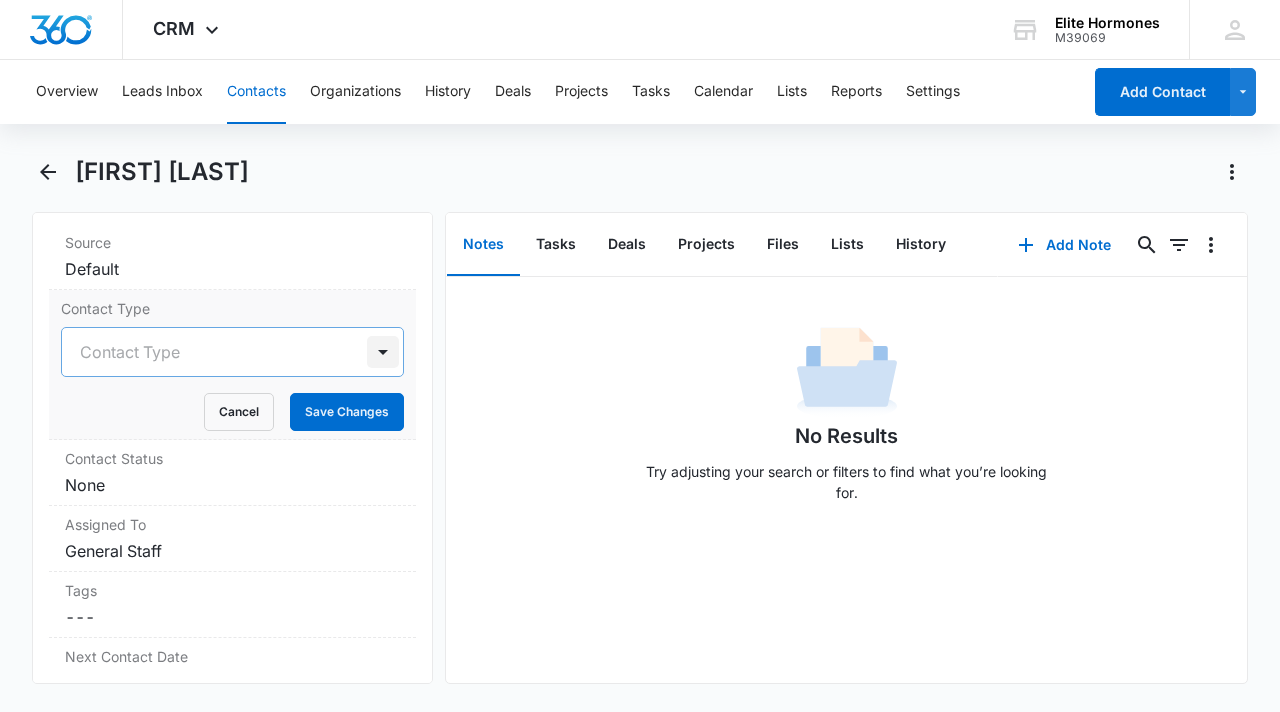 click at bounding box center [383, 352] 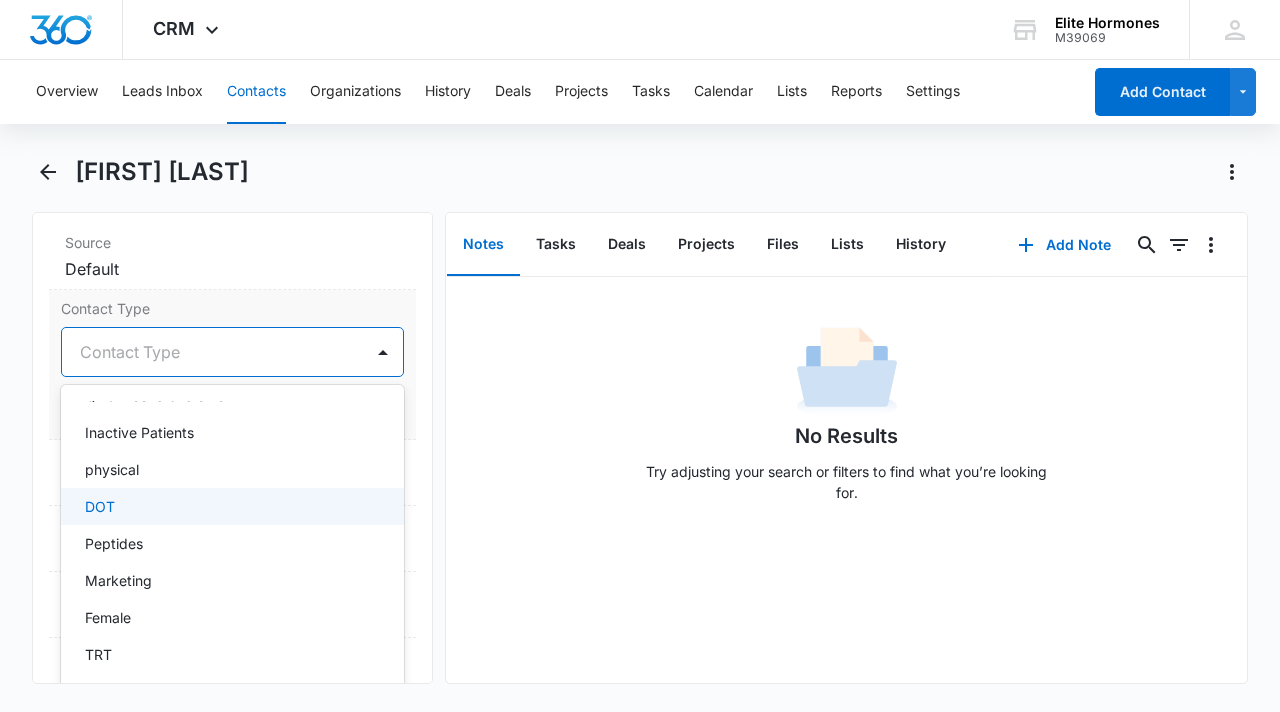 scroll, scrollTop: 505, scrollLeft: 0, axis: vertical 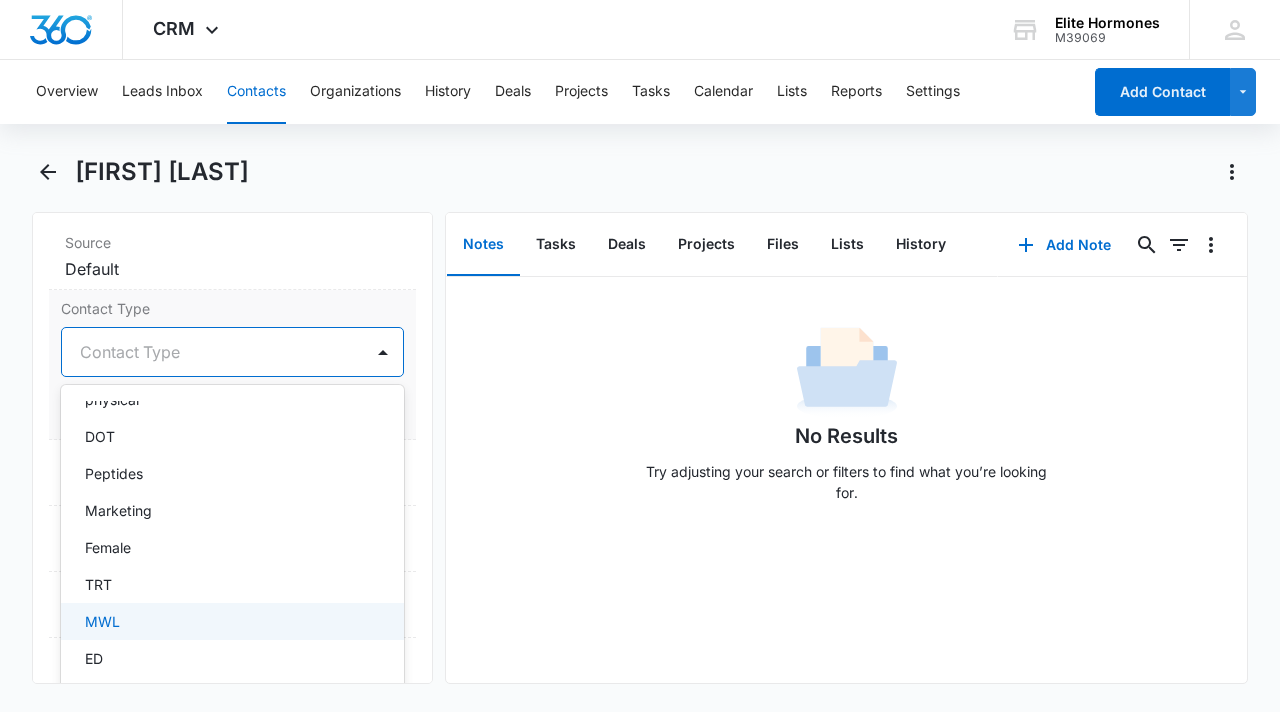 click on "MWL" at bounding box center [232, 621] 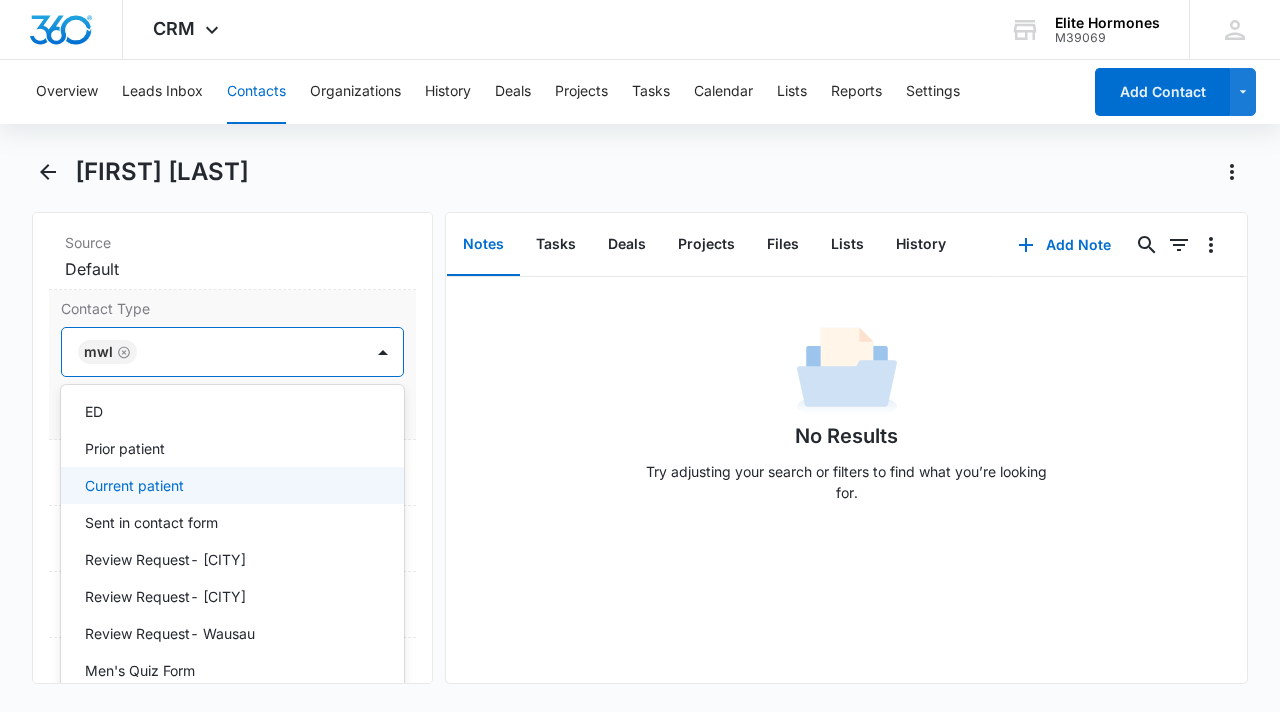 scroll, scrollTop: 763, scrollLeft: 0, axis: vertical 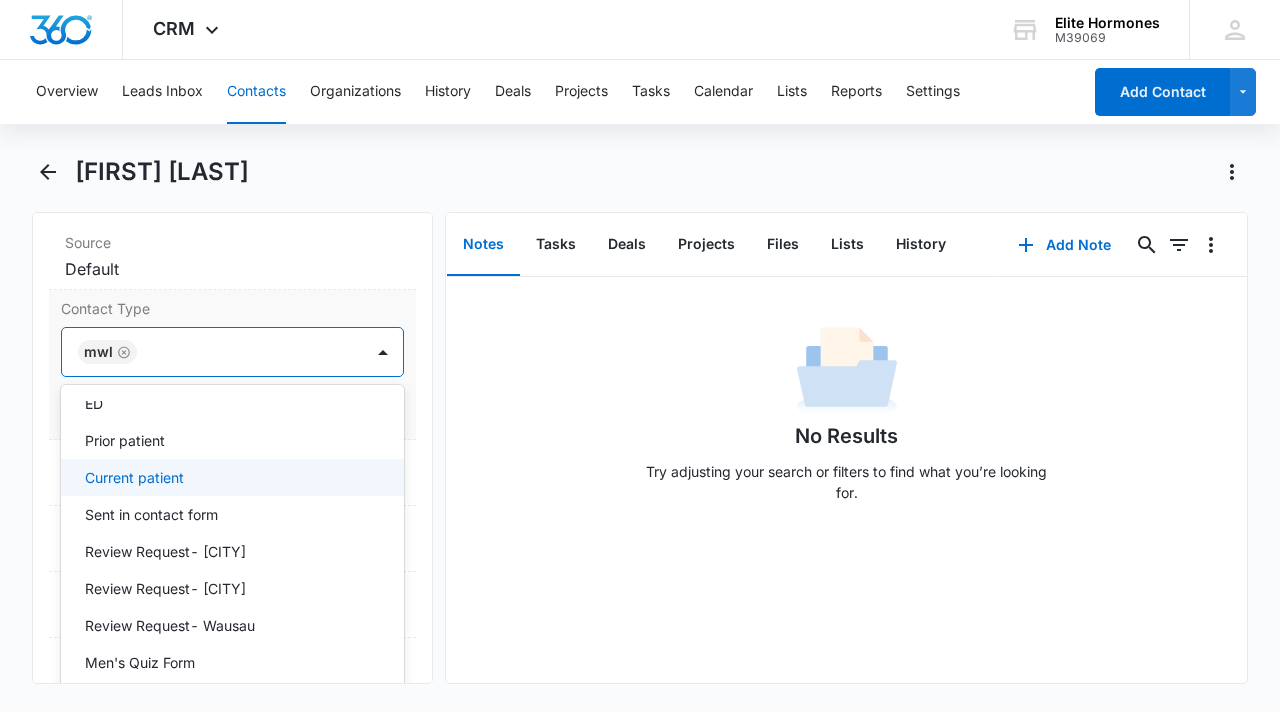 click on "Current patient" at bounding box center [230, 477] 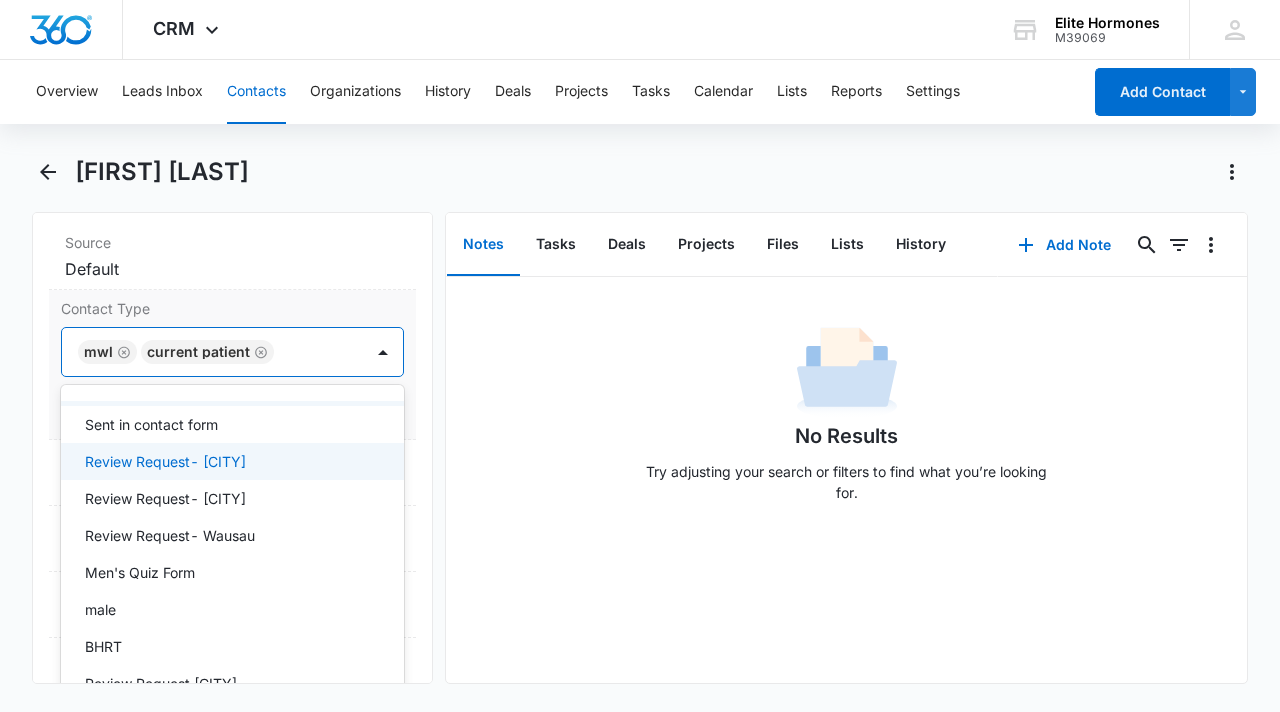 scroll, scrollTop: 868, scrollLeft: 0, axis: vertical 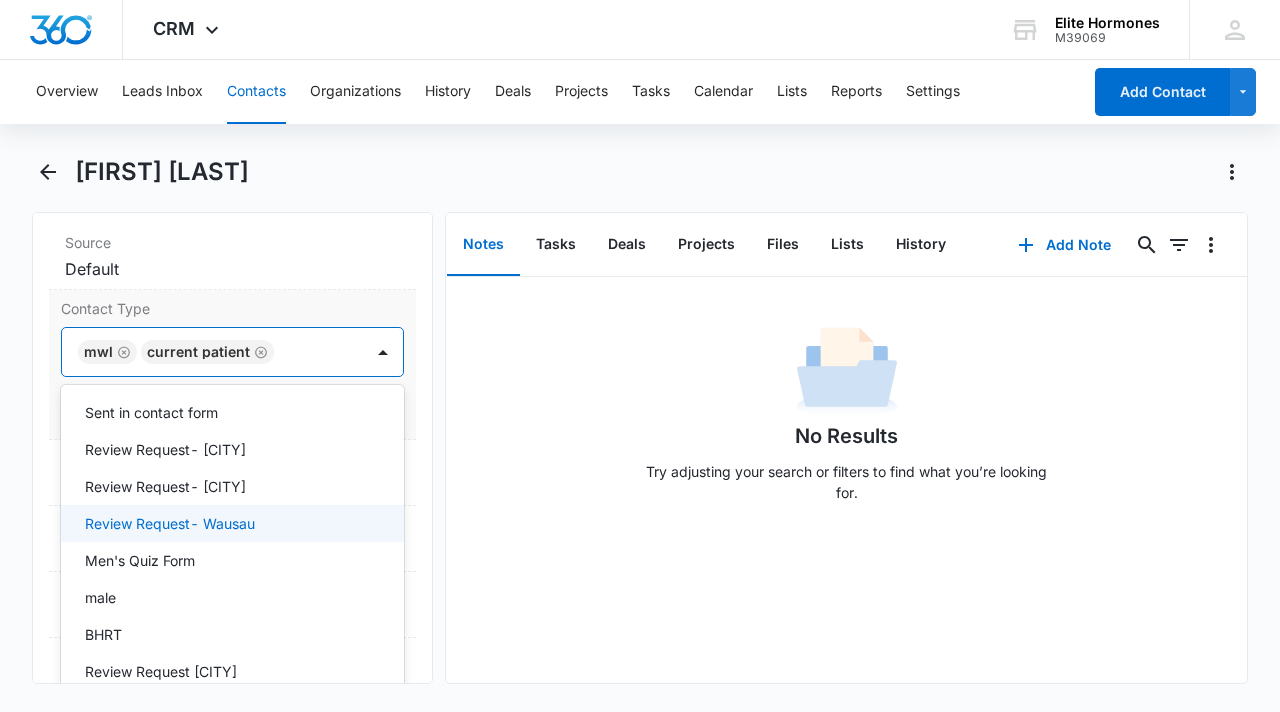 click on "Review Request- Wausau" at bounding box center (230, 523) 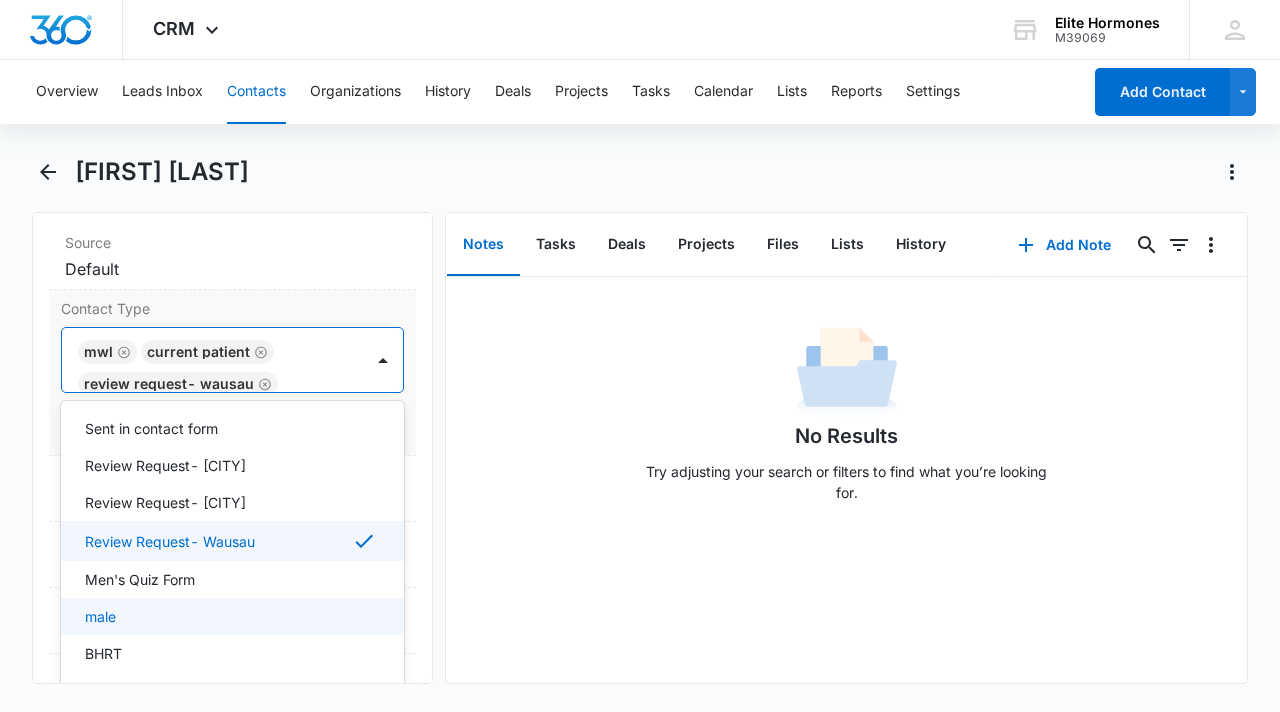 scroll, scrollTop: 882, scrollLeft: 0, axis: vertical 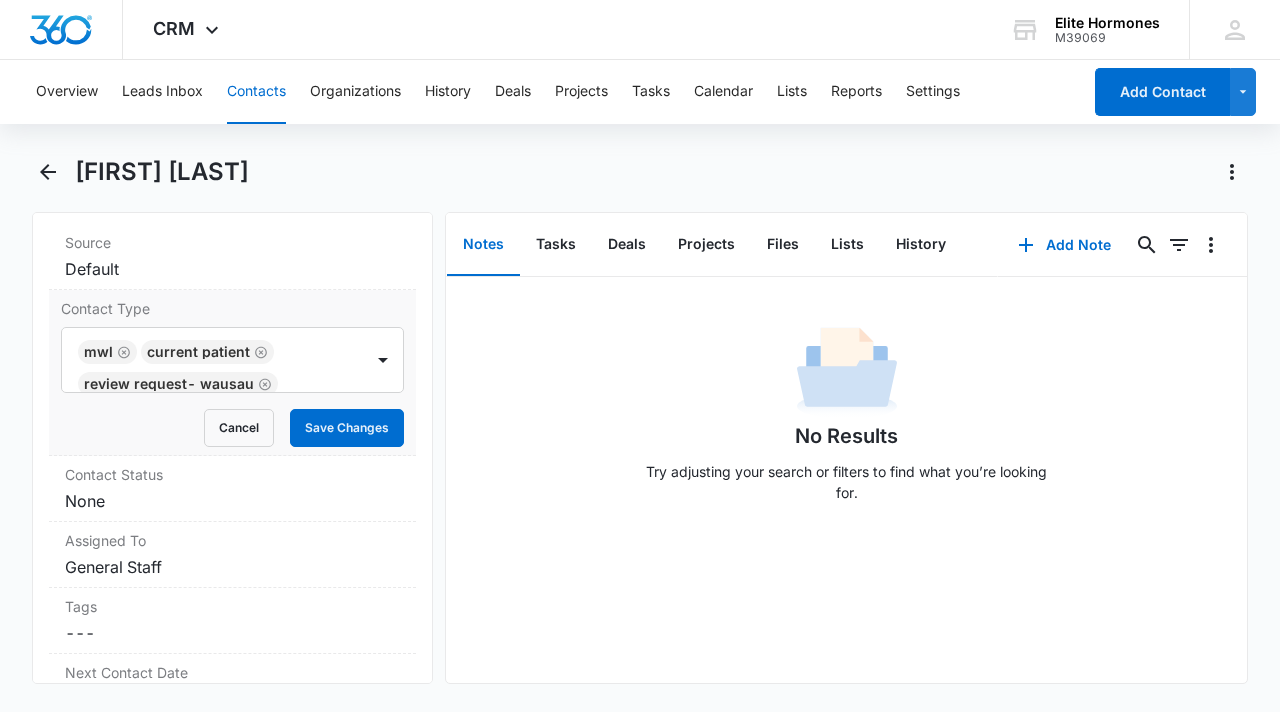 click on "Contact Type" at bounding box center [232, 308] 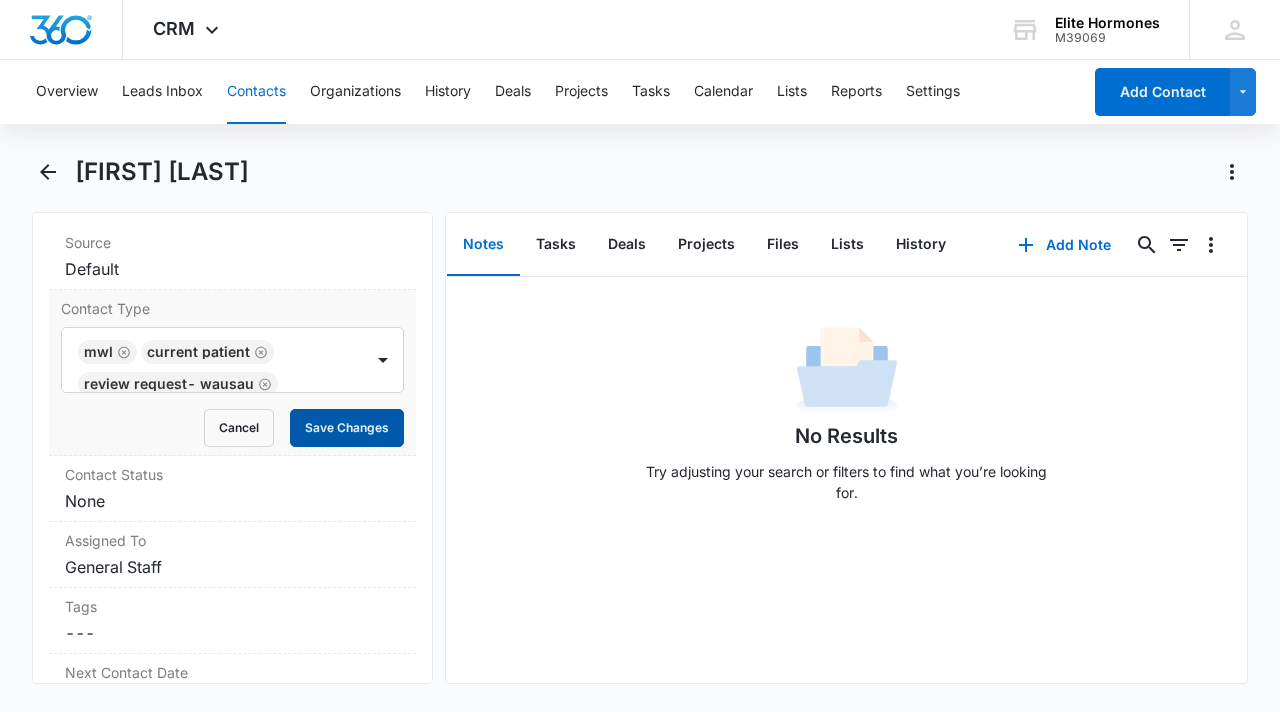 click on "Save Changes" at bounding box center (347, 428) 